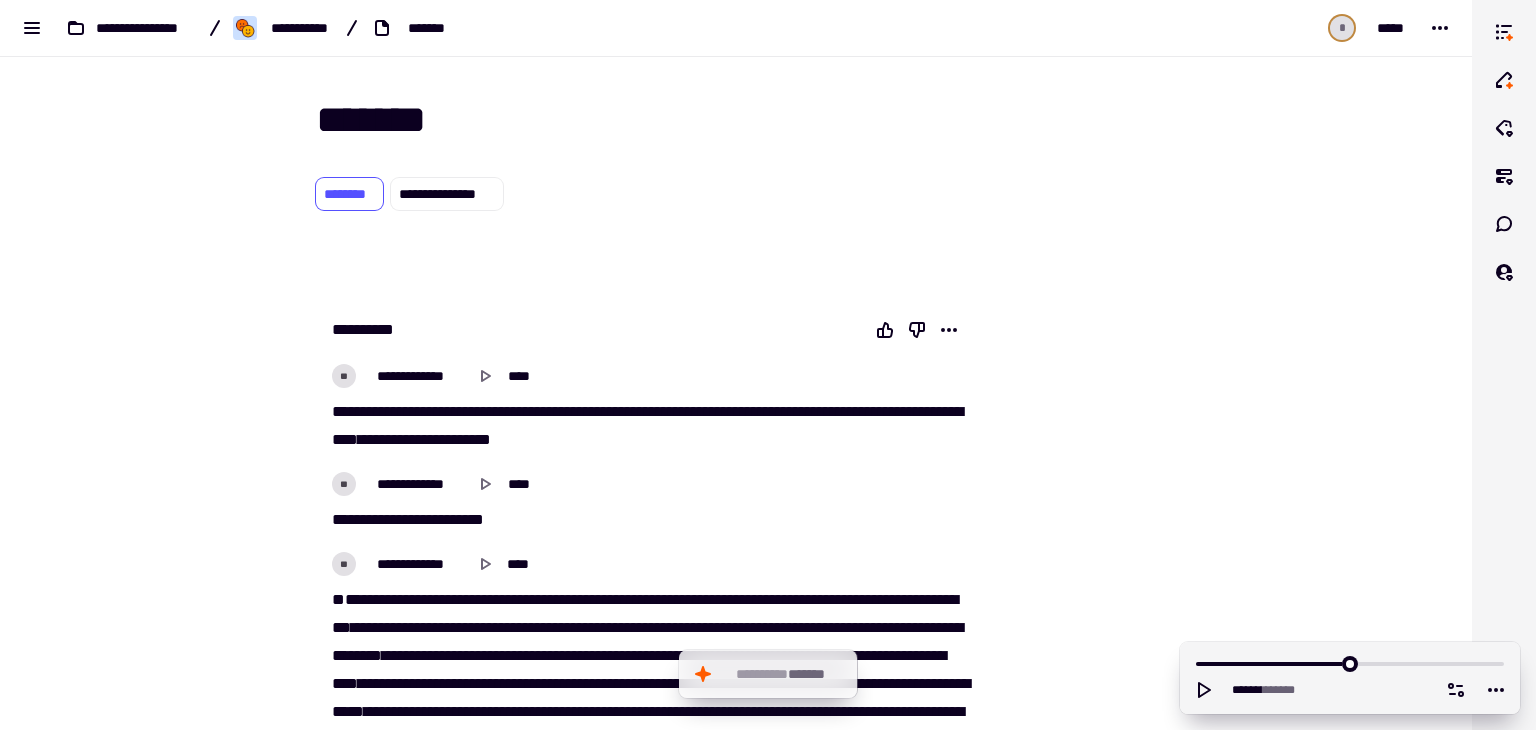 scroll, scrollTop: 0, scrollLeft: 0, axis: both 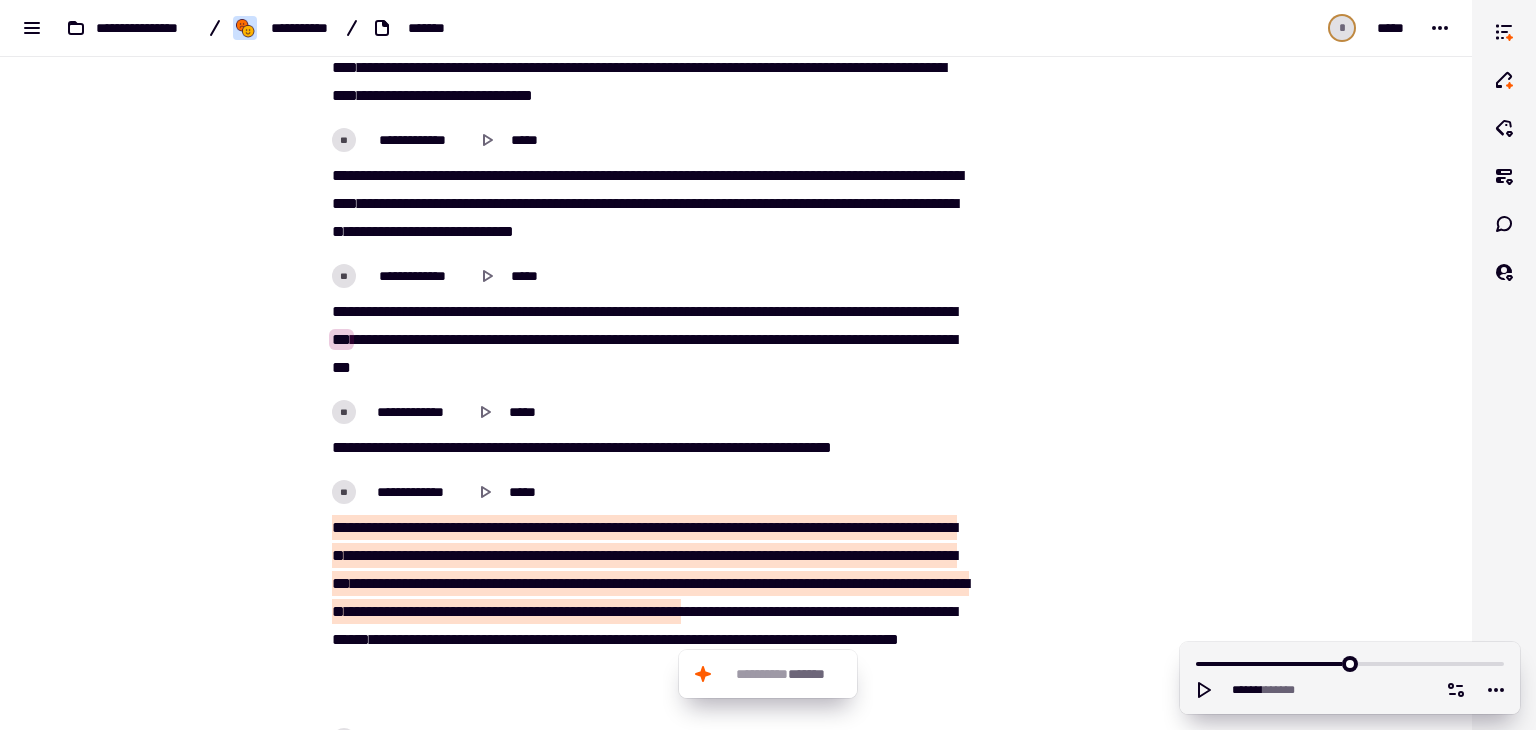 click on "***   **   ****   ****   *****   ***   **   ***** * ***   ****   **   **** * ***   *****   **   ******   **   ****   ****   *****   **   ******   ***   *** **   ****   ****   *******   ****   ***** * *******   ******   *** * *******   ****   *****   ***** * **   ***   ****   ****   *** *" at bounding box center (648, 340) 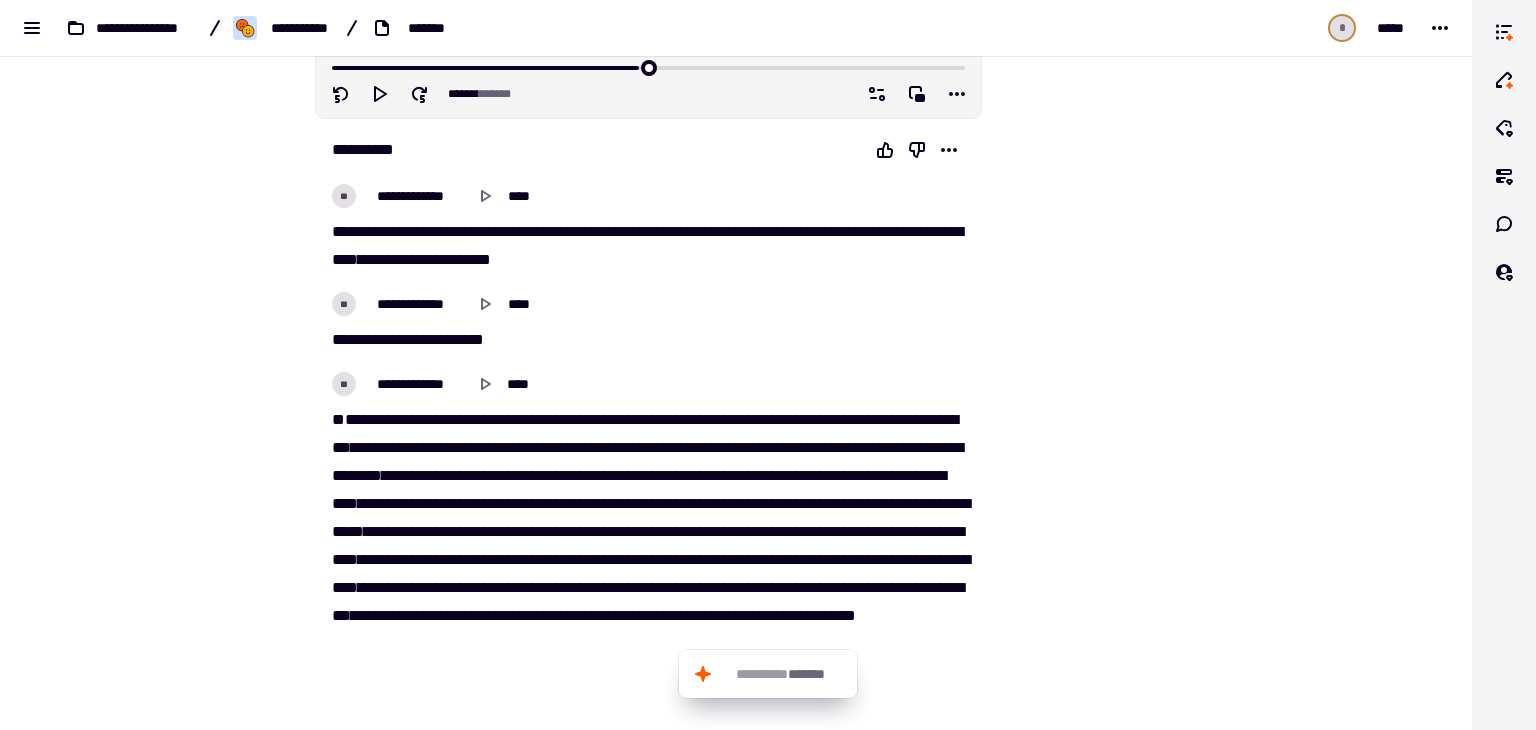 scroll, scrollTop: 176, scrollLeft: 0, axis: vertical 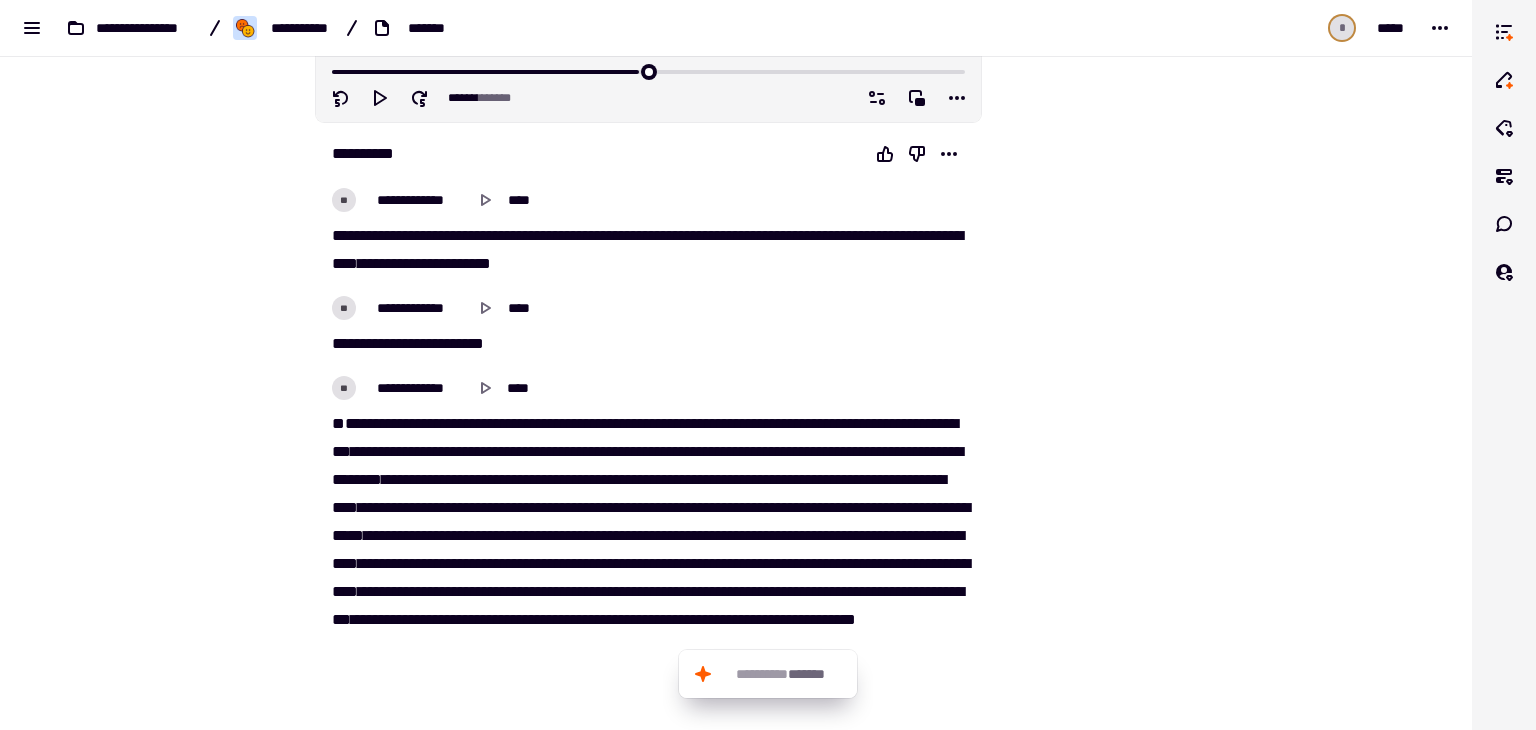 click on "**********" at bounding box center [648, 308] 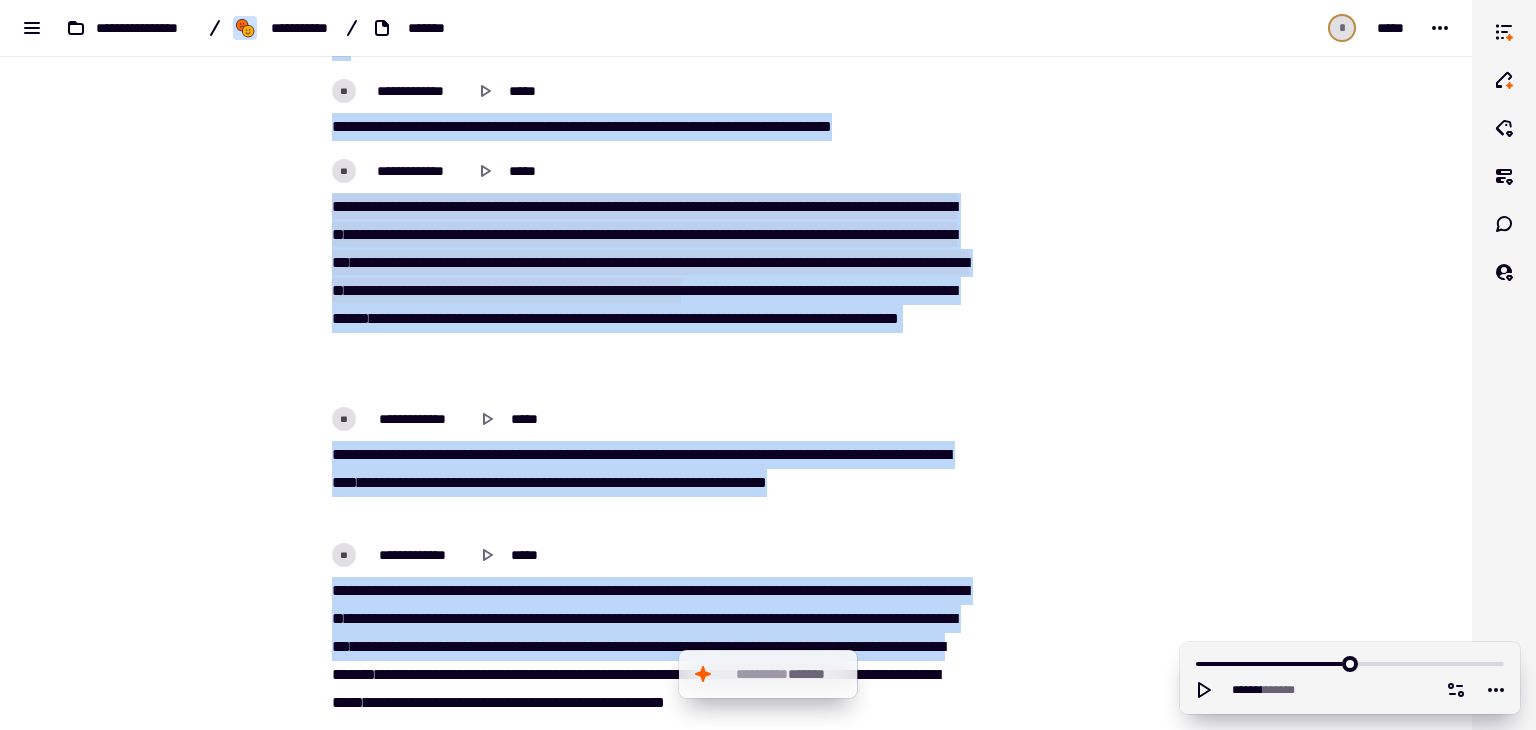 scroll, scrollTop: 5704, scrollLeft: 0, axis: vertical 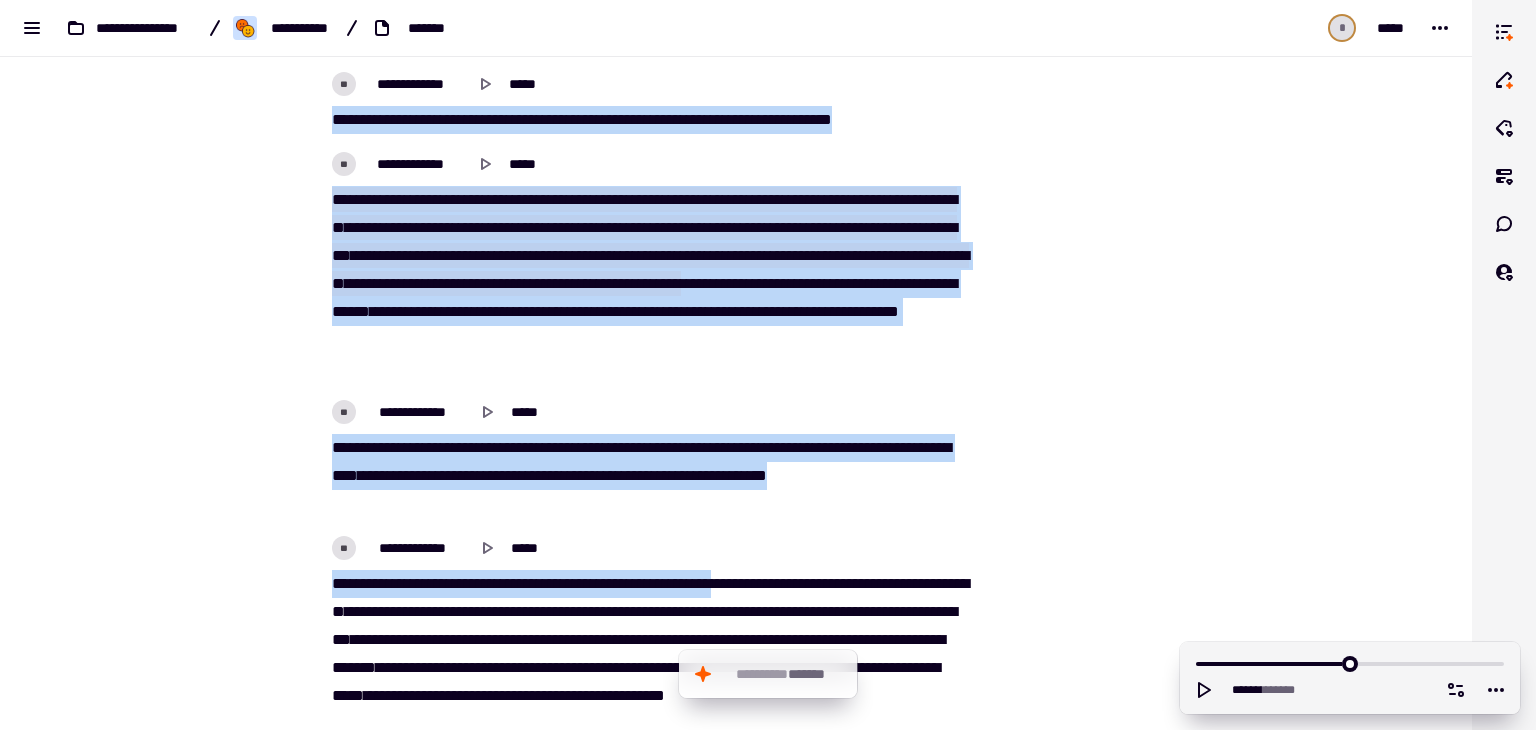 drag, startPoint x: 304, startPoint y: 193, endPoint x: 438, endPoint y: 609, distance: 437.0492 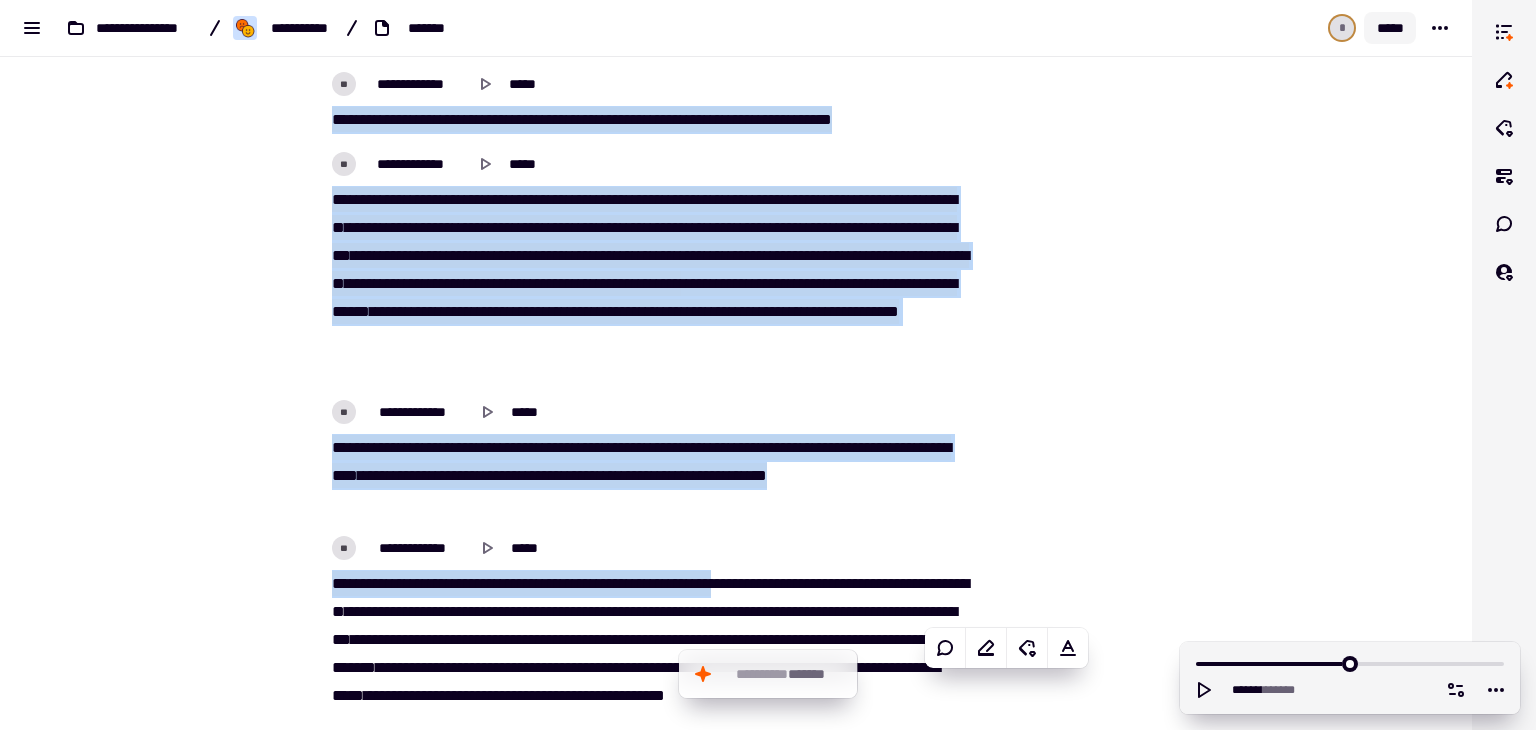 click on "**********" at bounding box center (736, 365) 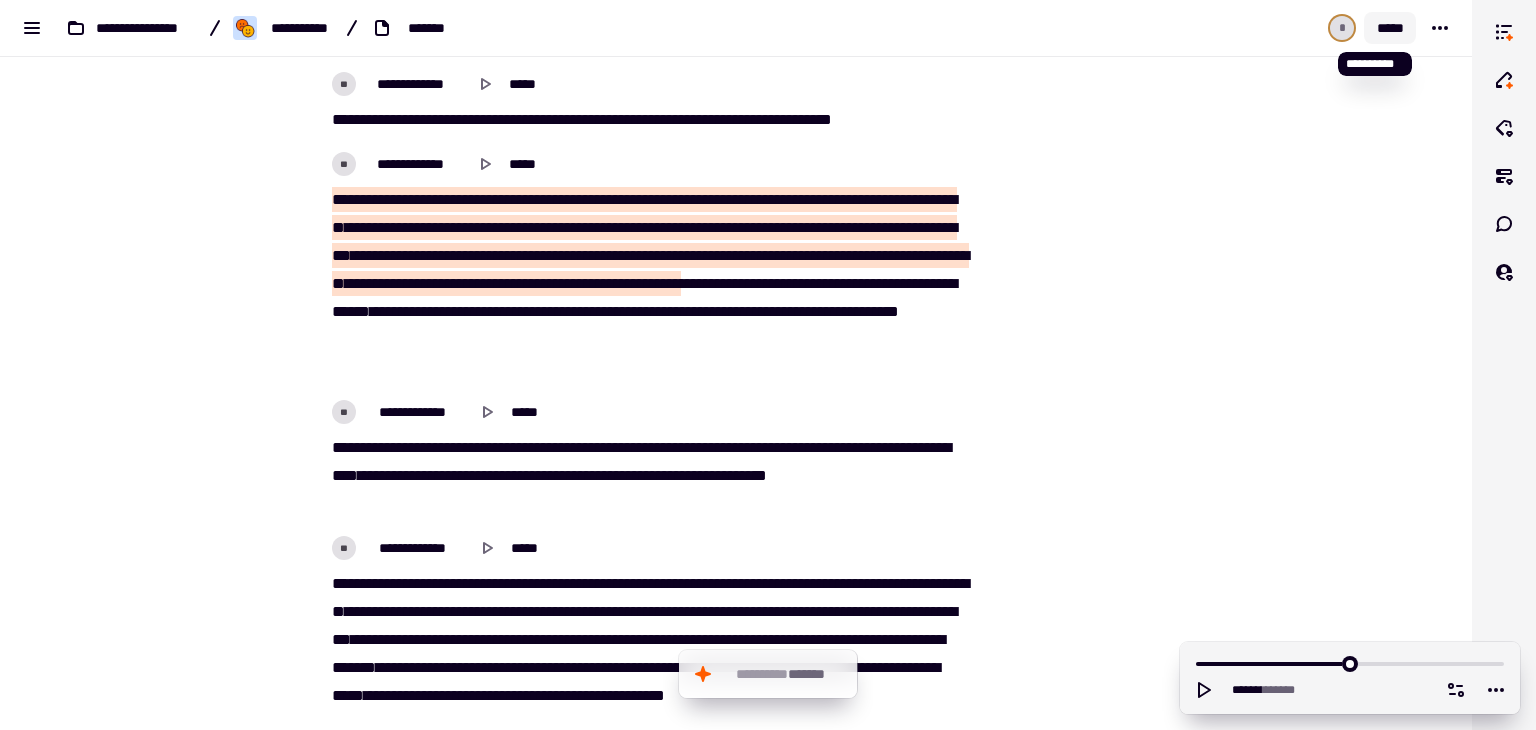 click on "*****" 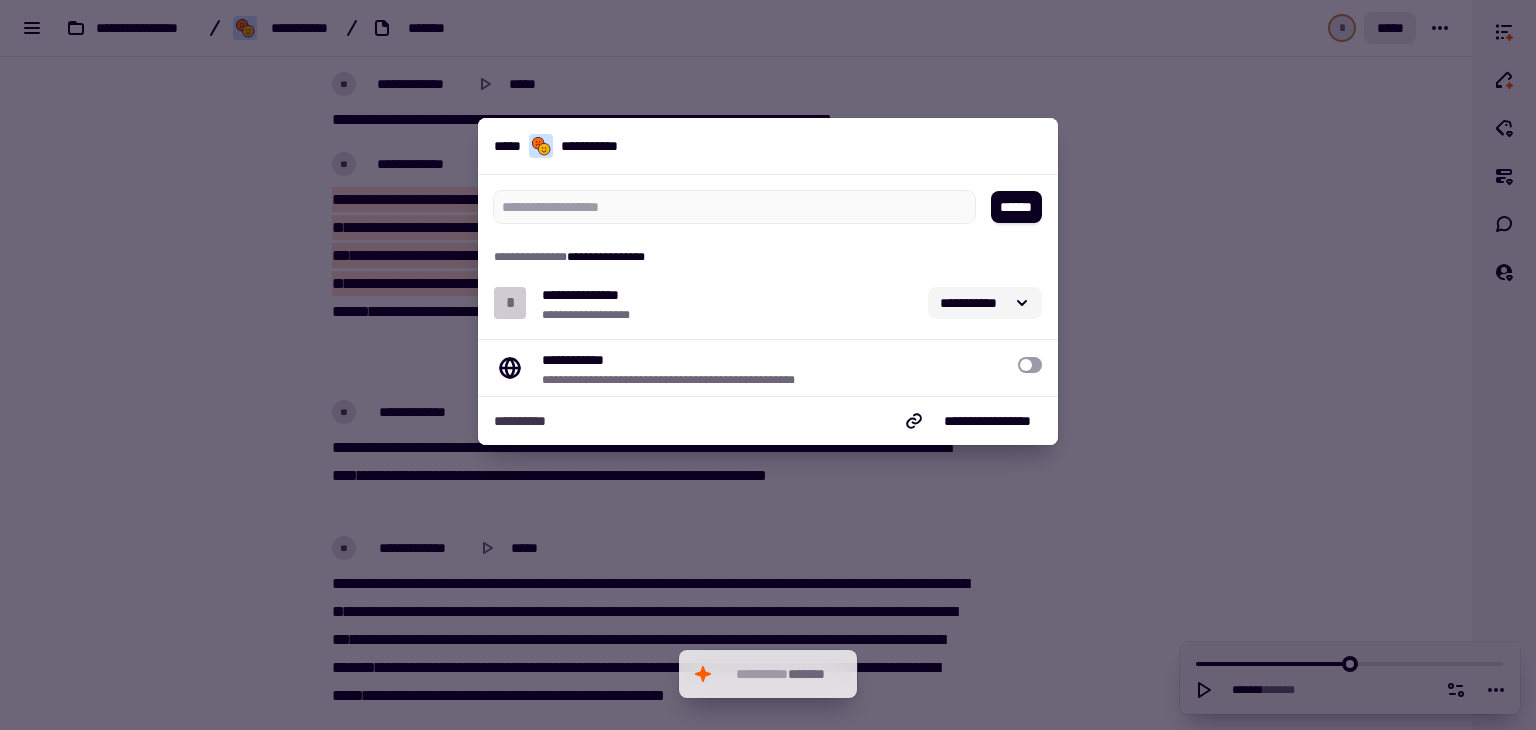 click 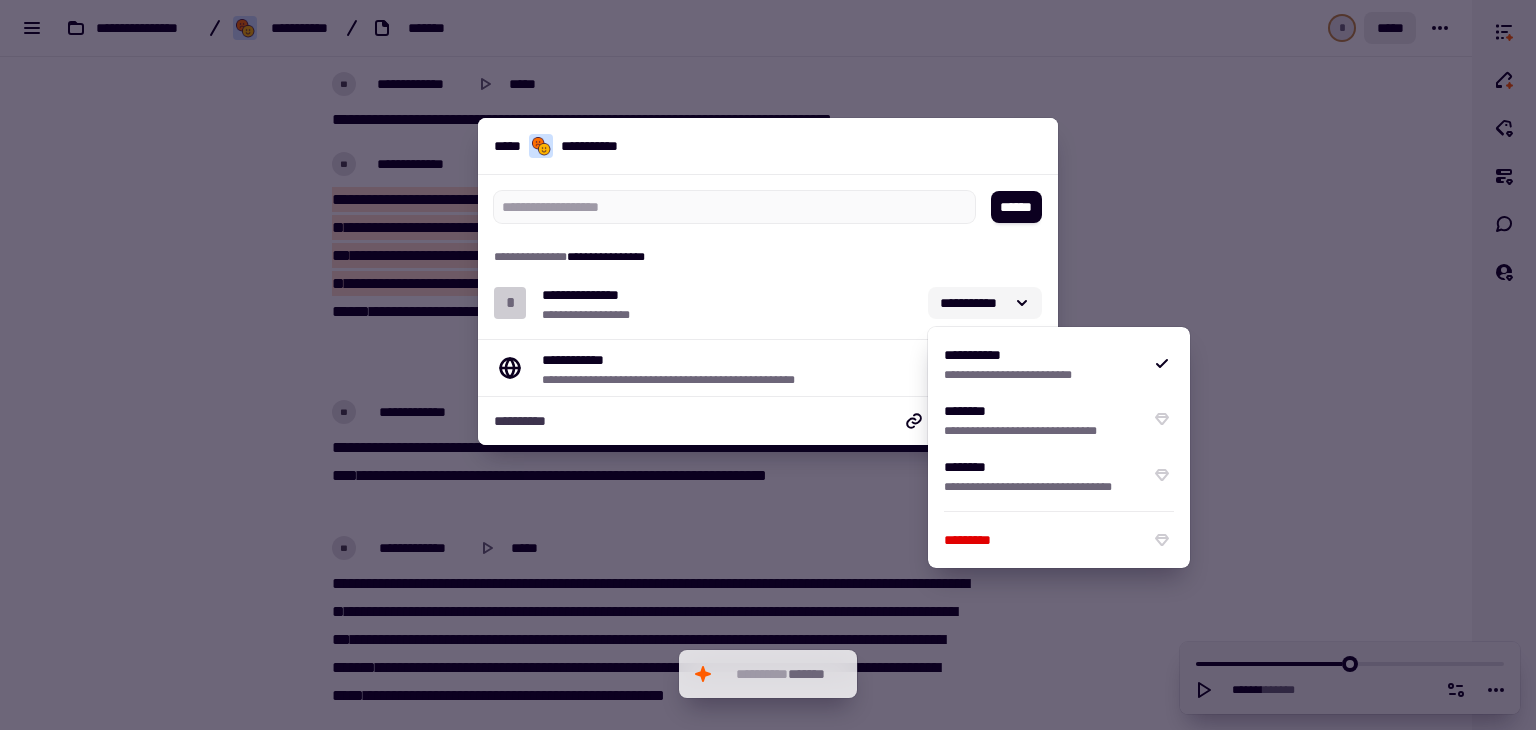 click 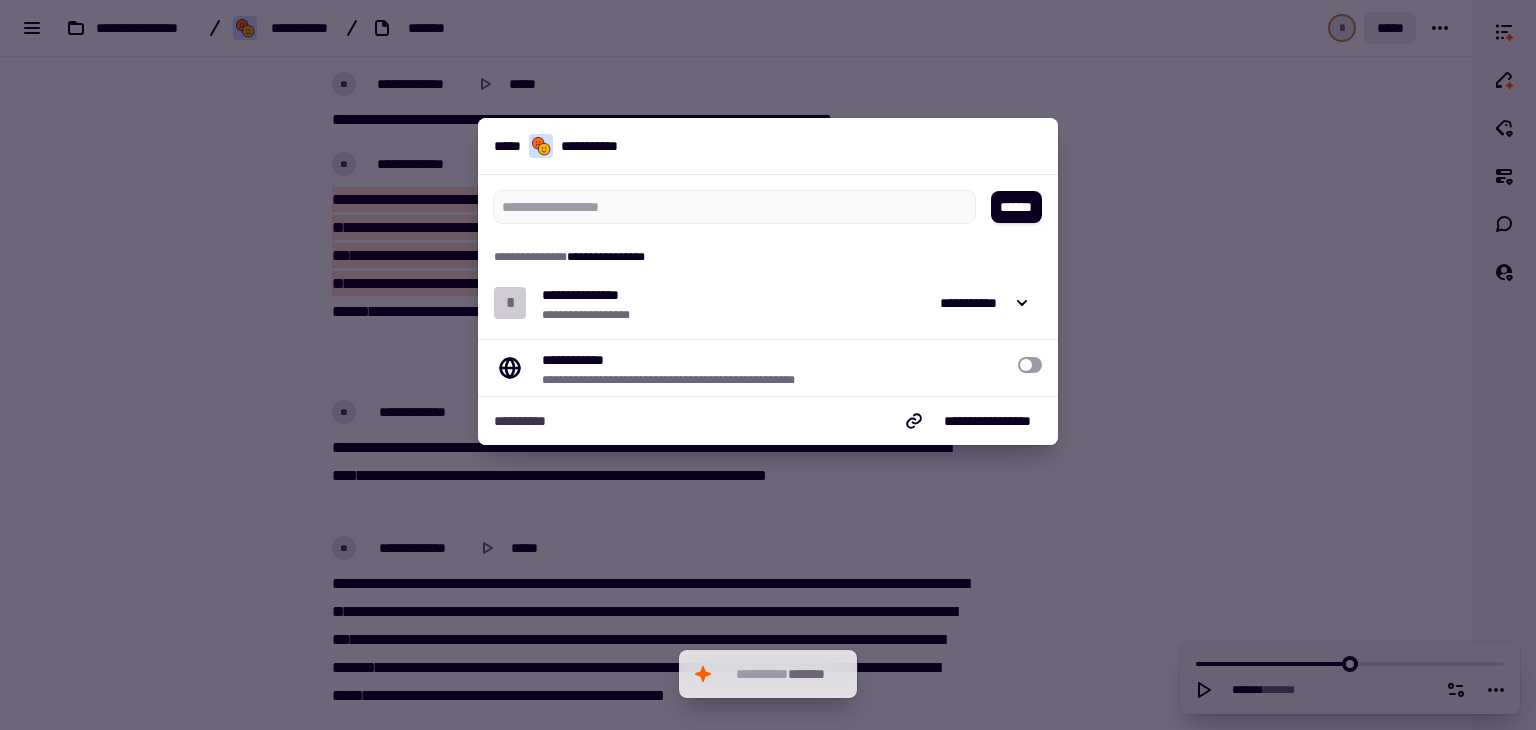 click at bounding box center (768, 365) 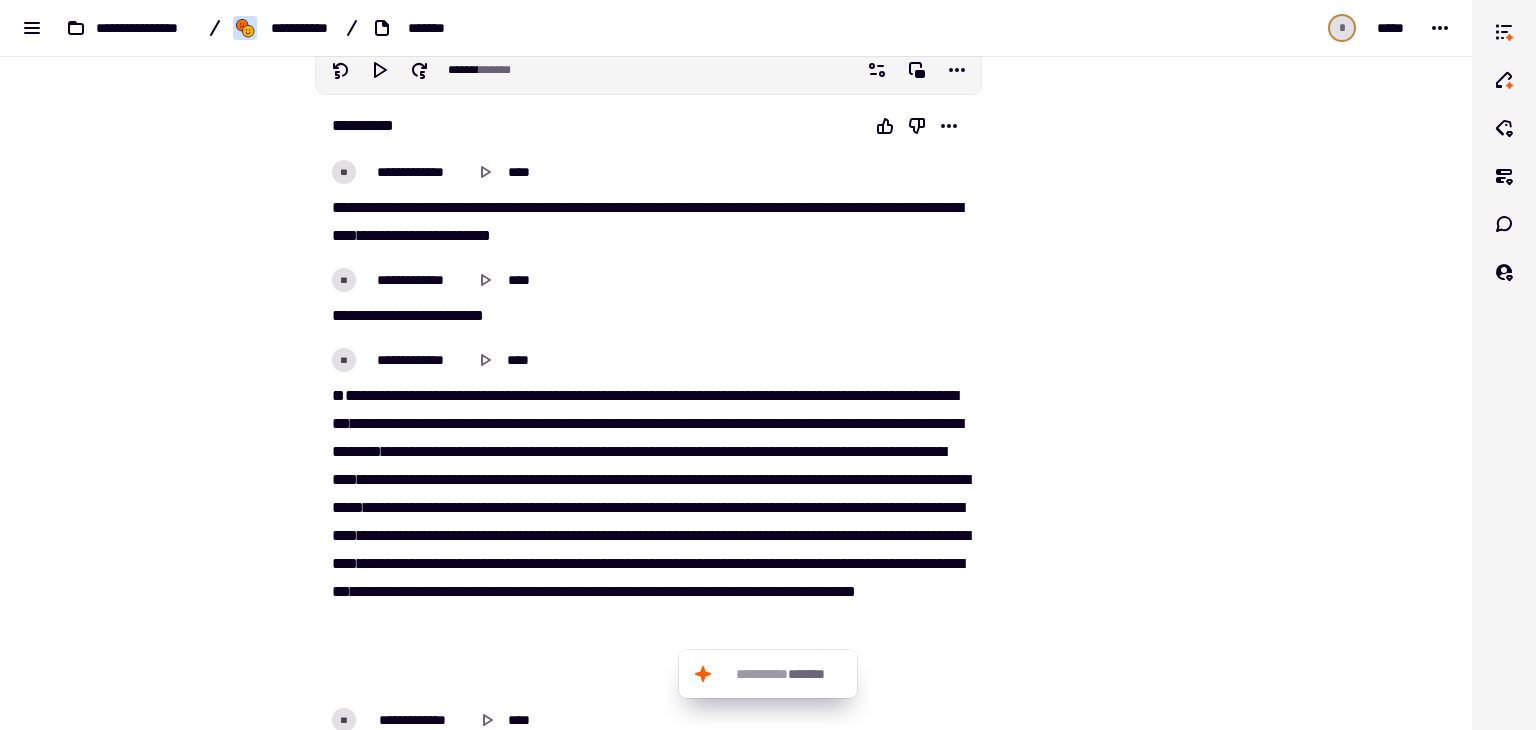 scroll, scrollTop: 0, scrollLeft: 0, axis: both 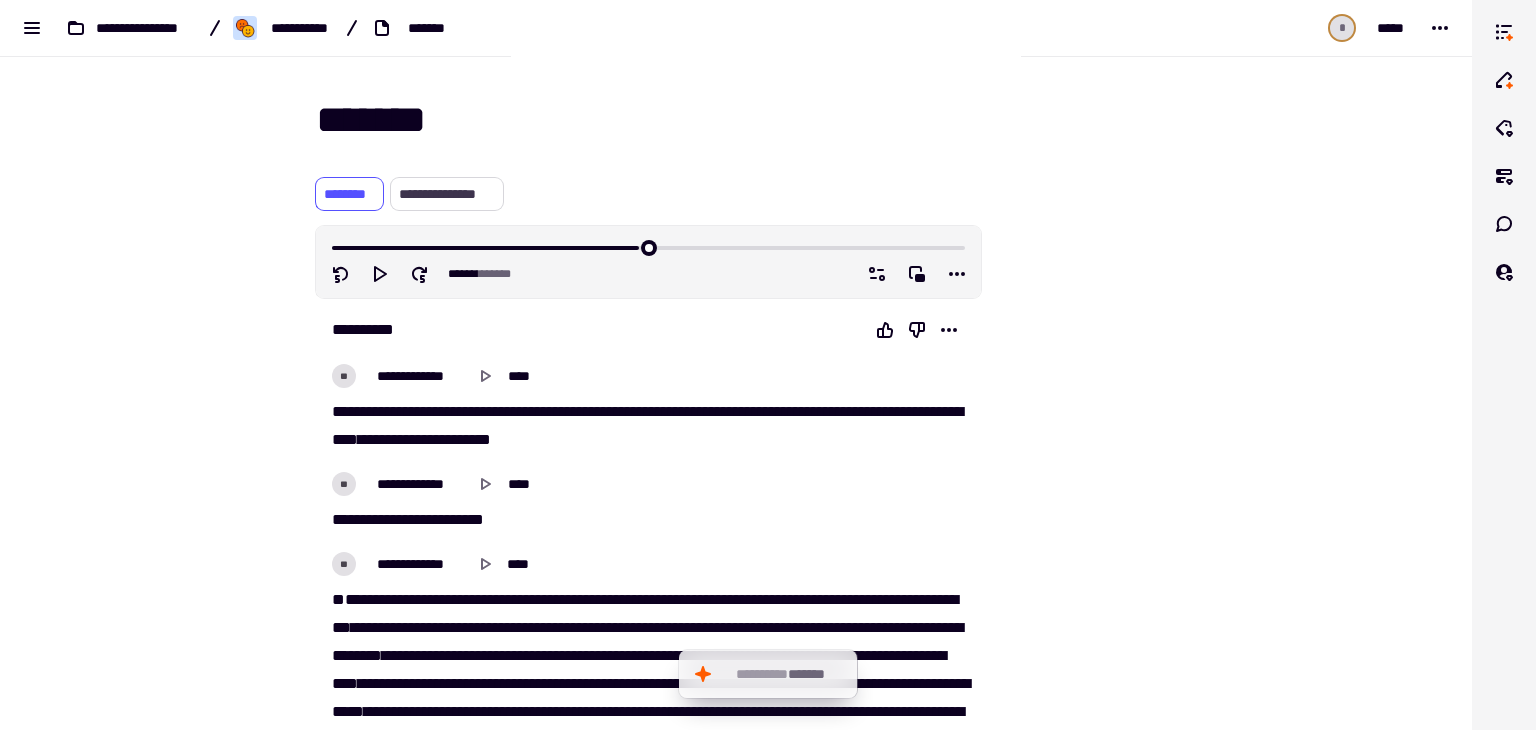 click on "**********" 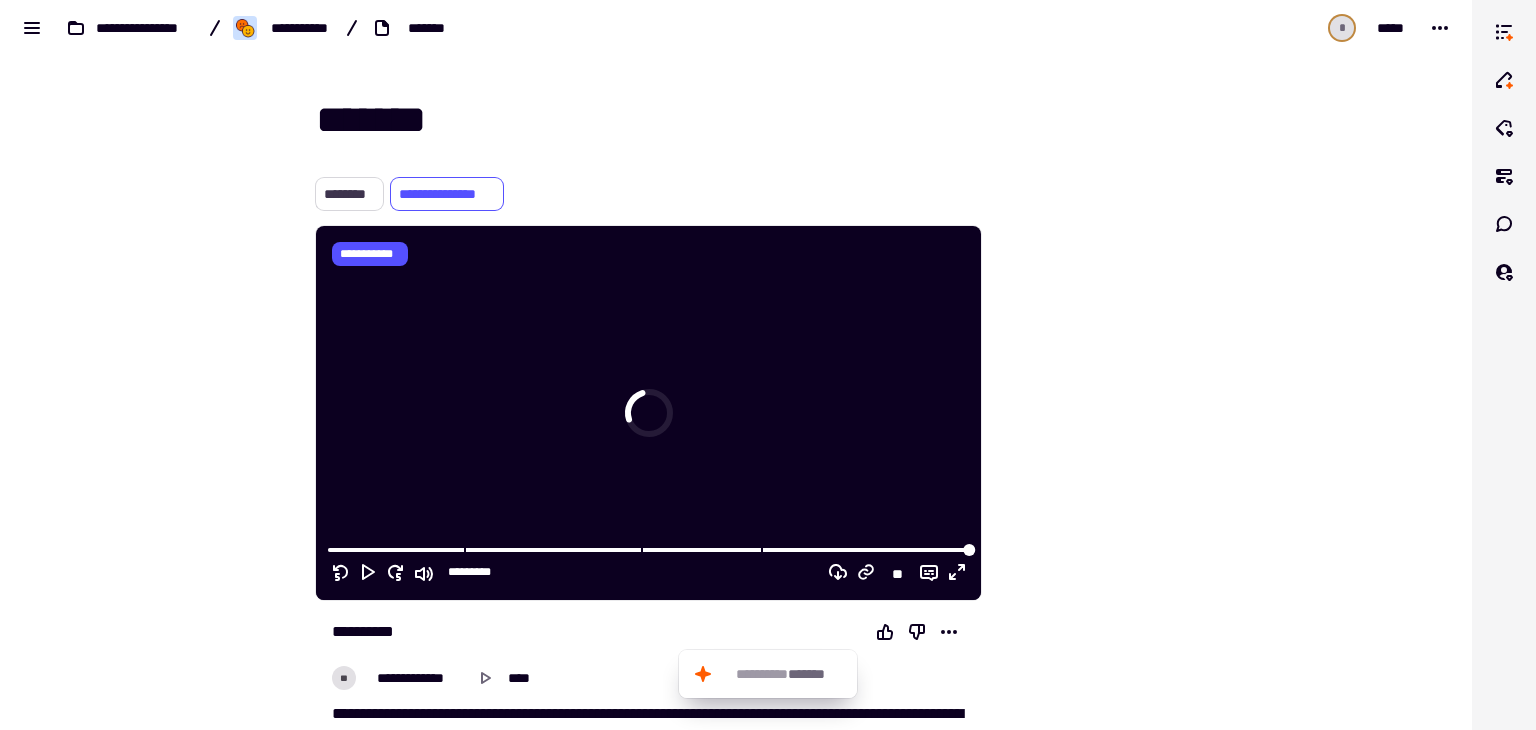 click on "********" 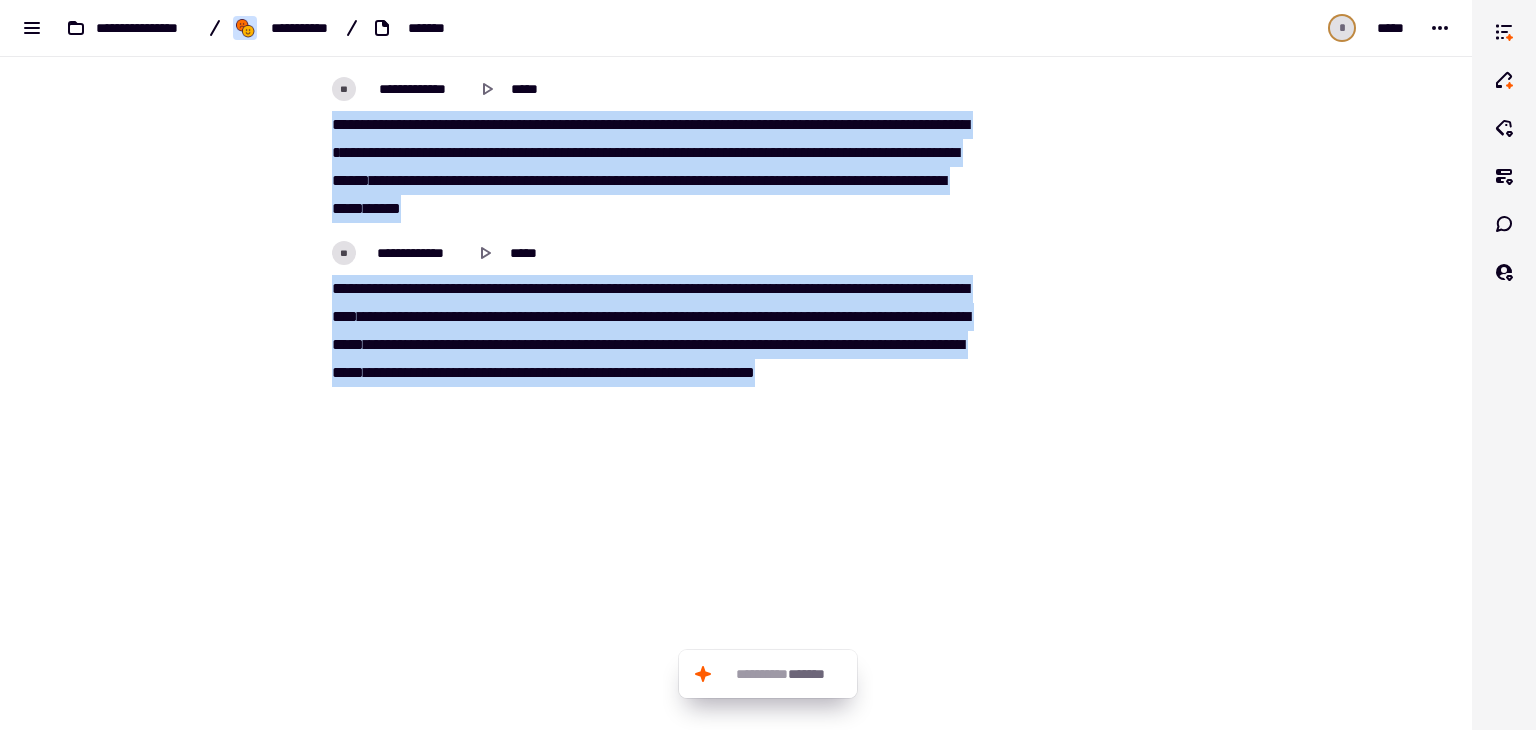 scroll, scrollTop: 10312, scrollLeft: 0, axis: vertical 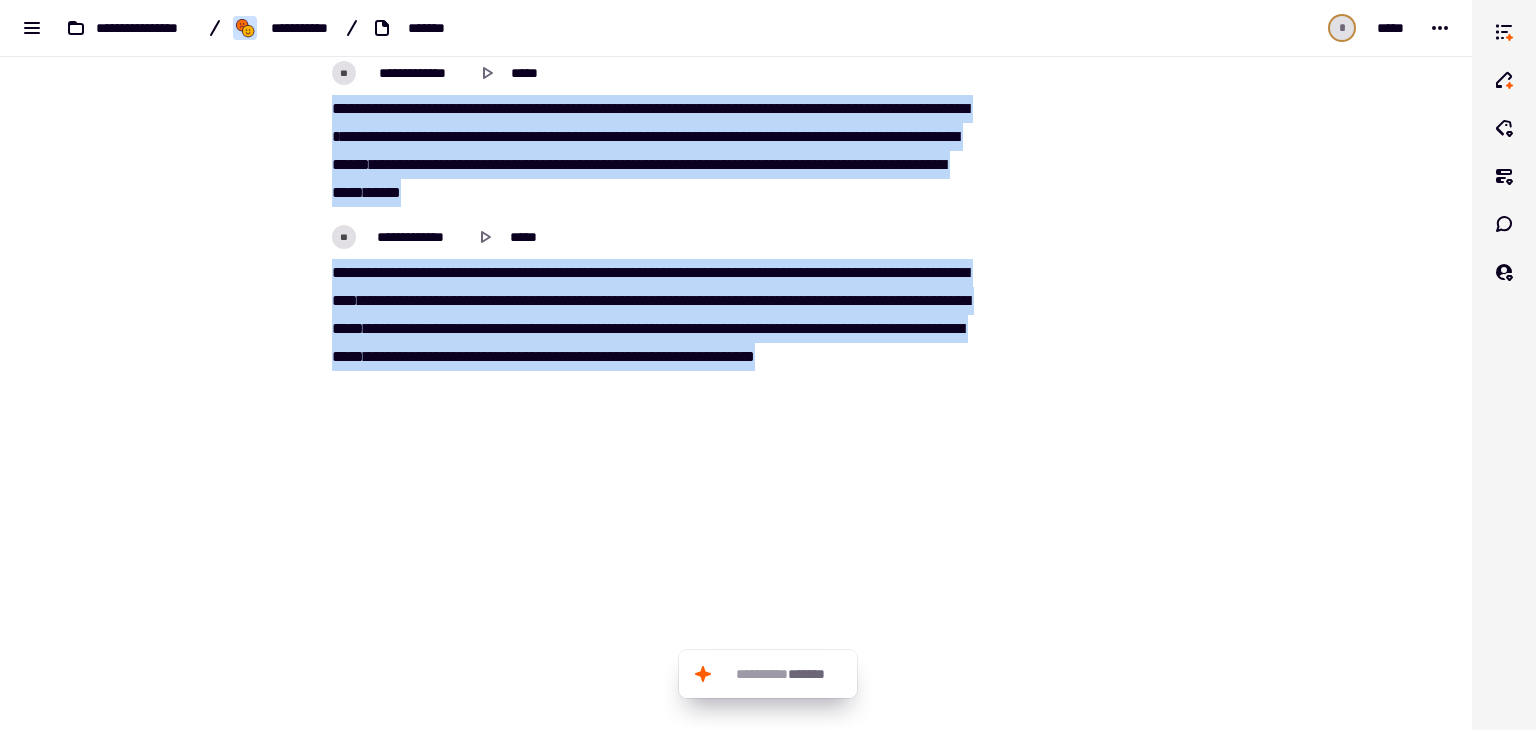 drag, startPoint x: 292, startPoint y: 366, endPoint x: 900, endPoint y: 397, distance: 608.7898 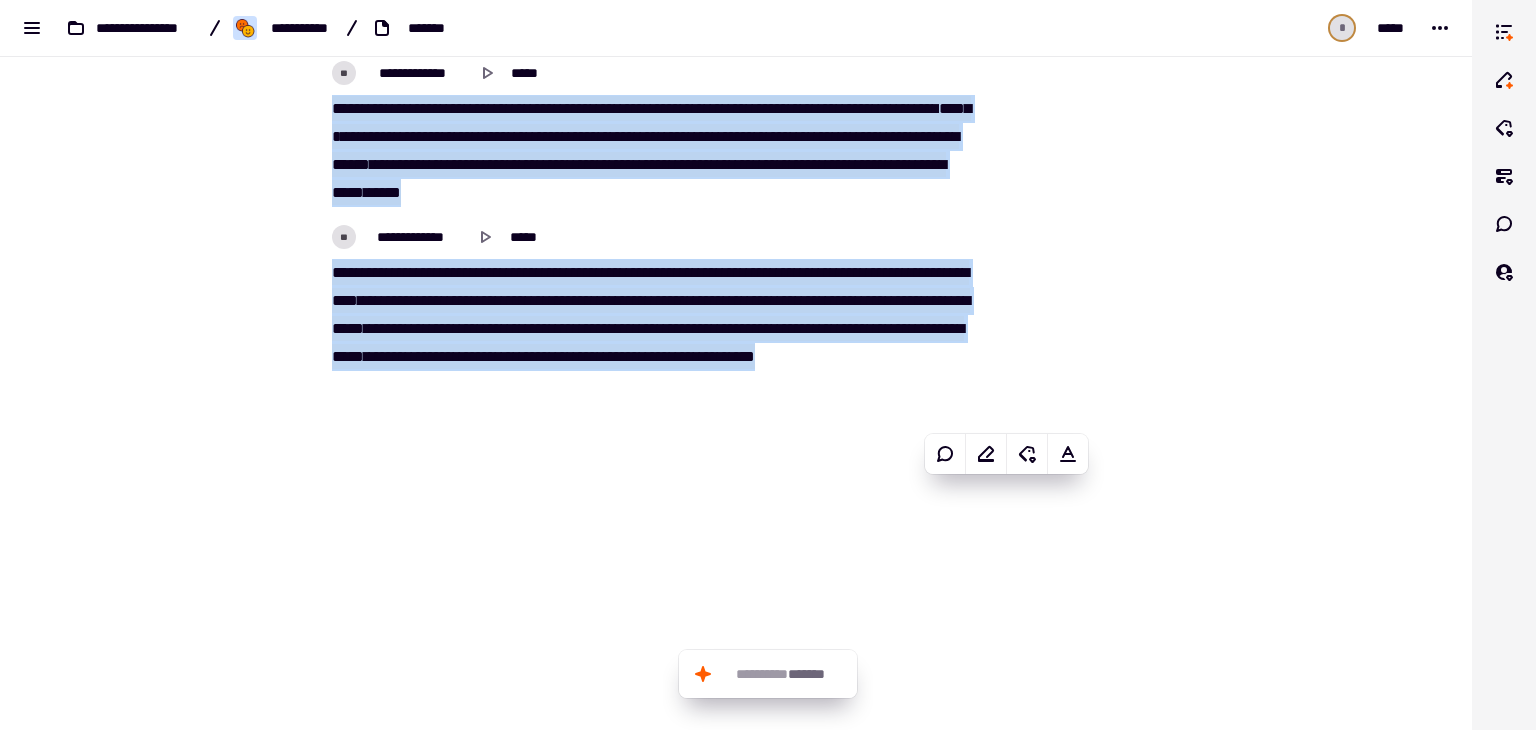 copy on "**********" 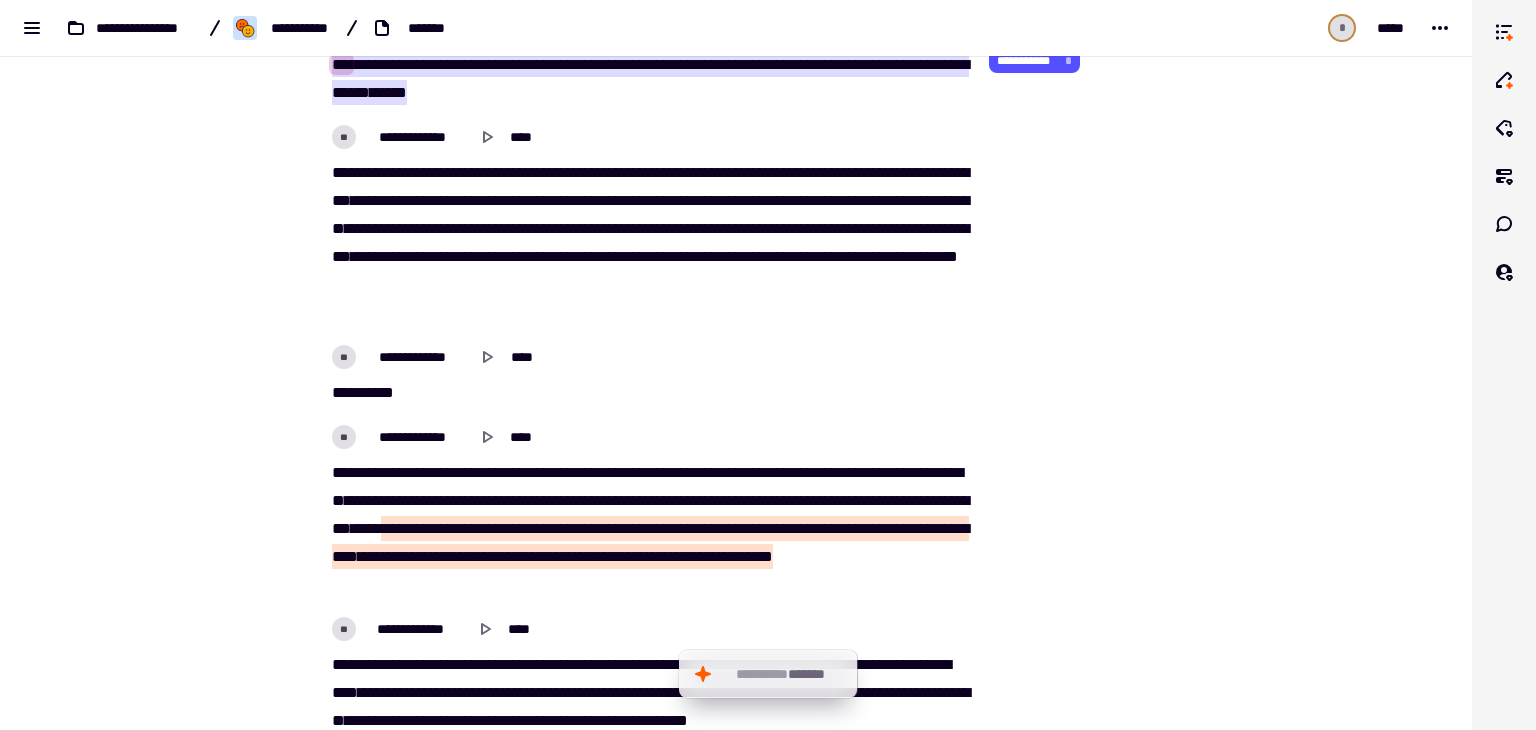 scroll, scrollTop: 1312, scrollLeft: 0, axis: vertical 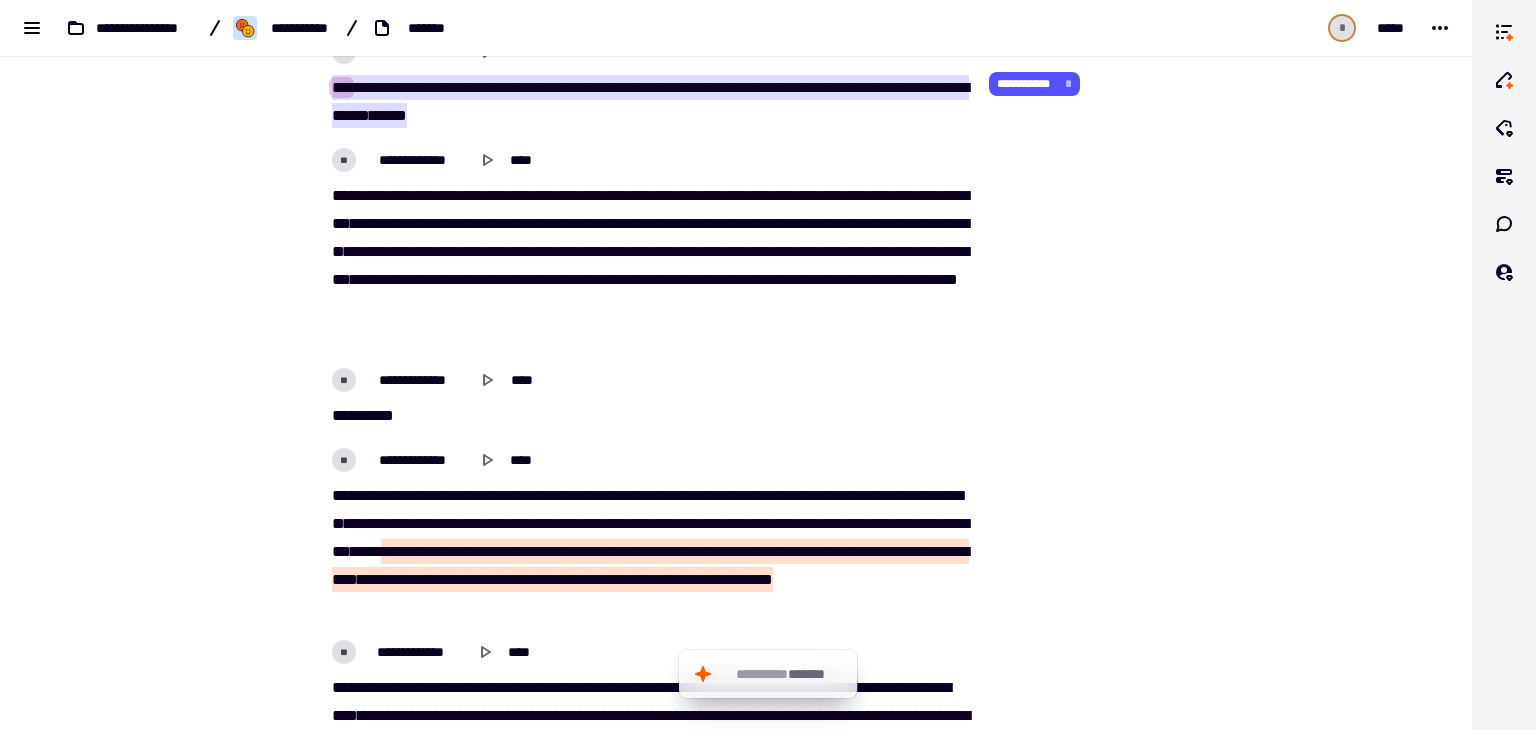 click on "**********" at bounding box center [1084, -134] 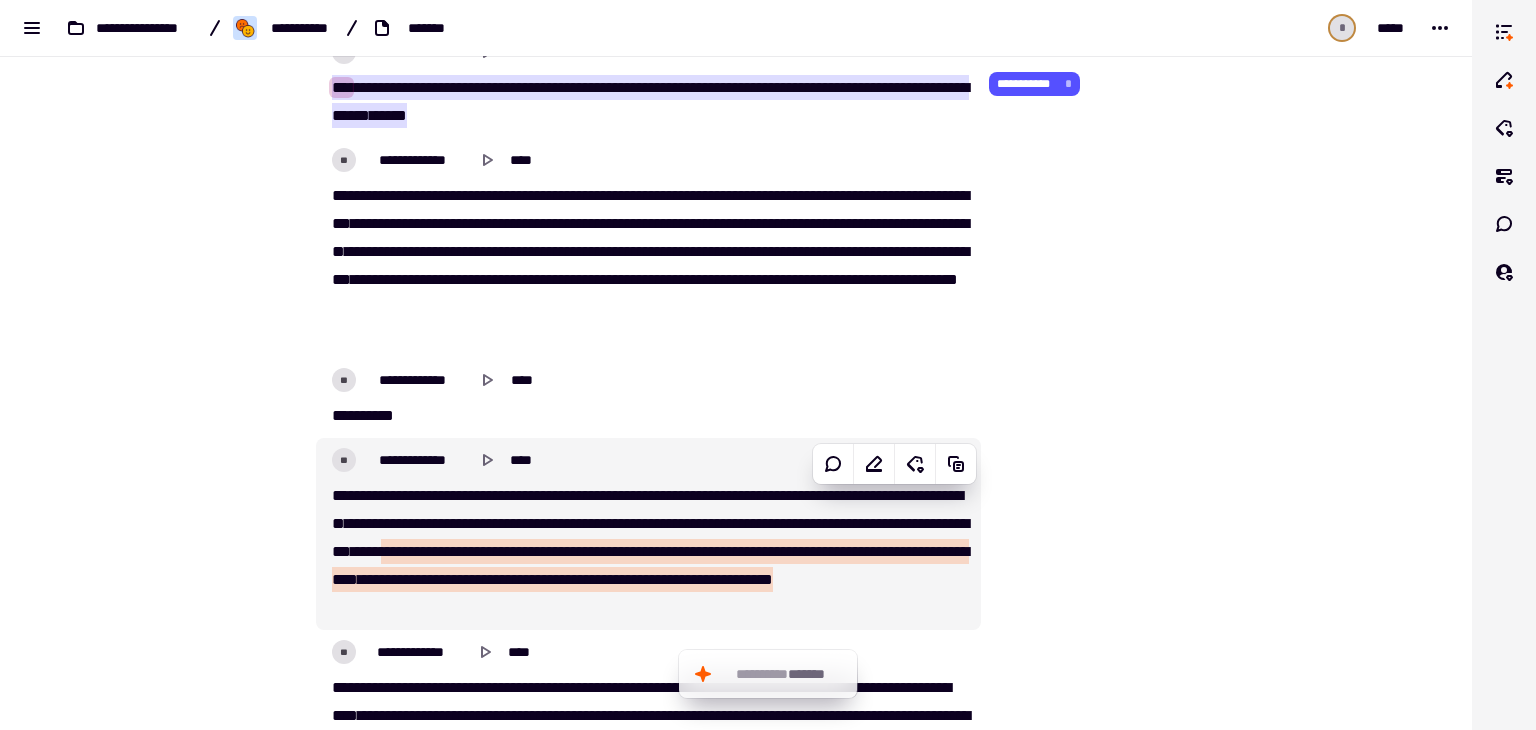 click on "******" at bounding box center [387, 523] 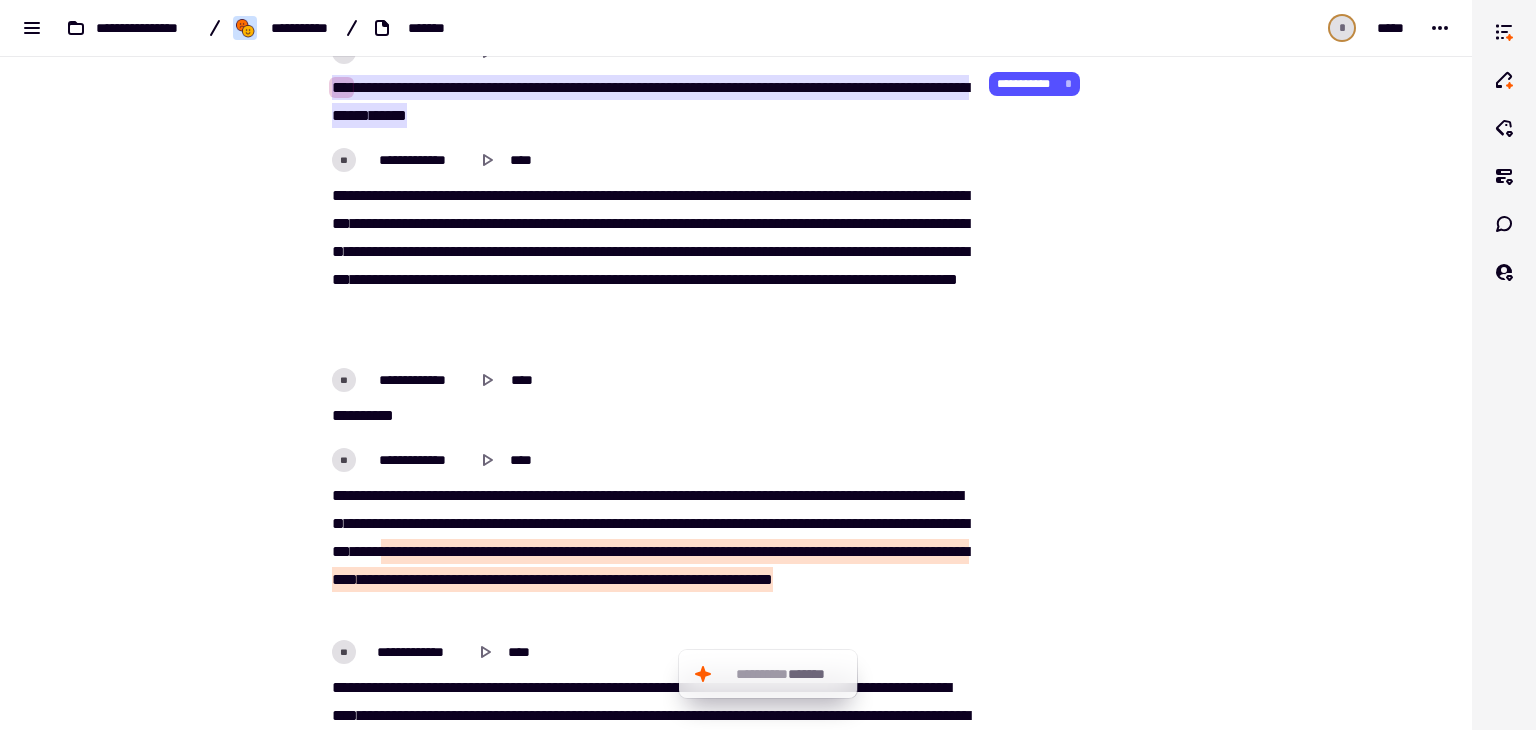 click on "******" at bounding box center [387, 523] 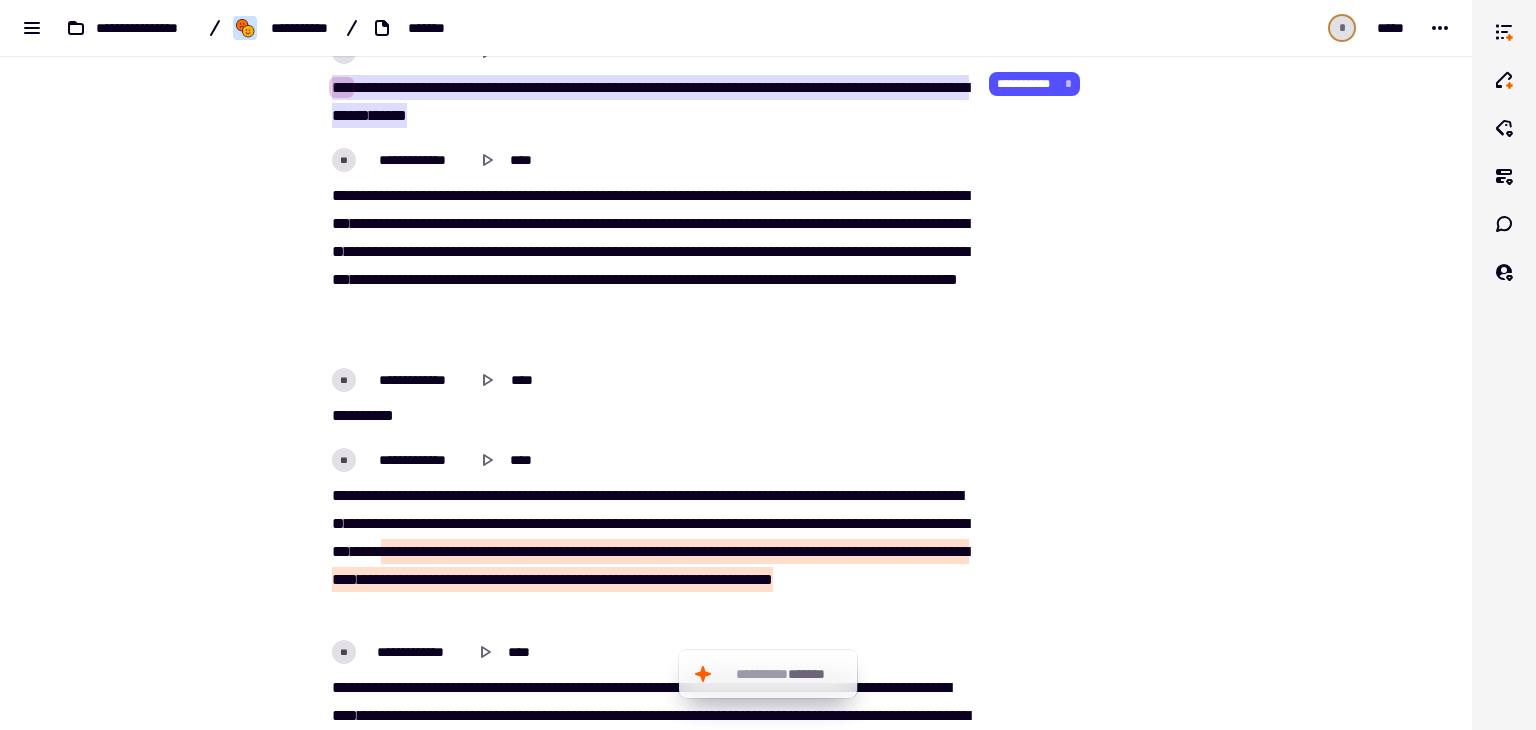 type 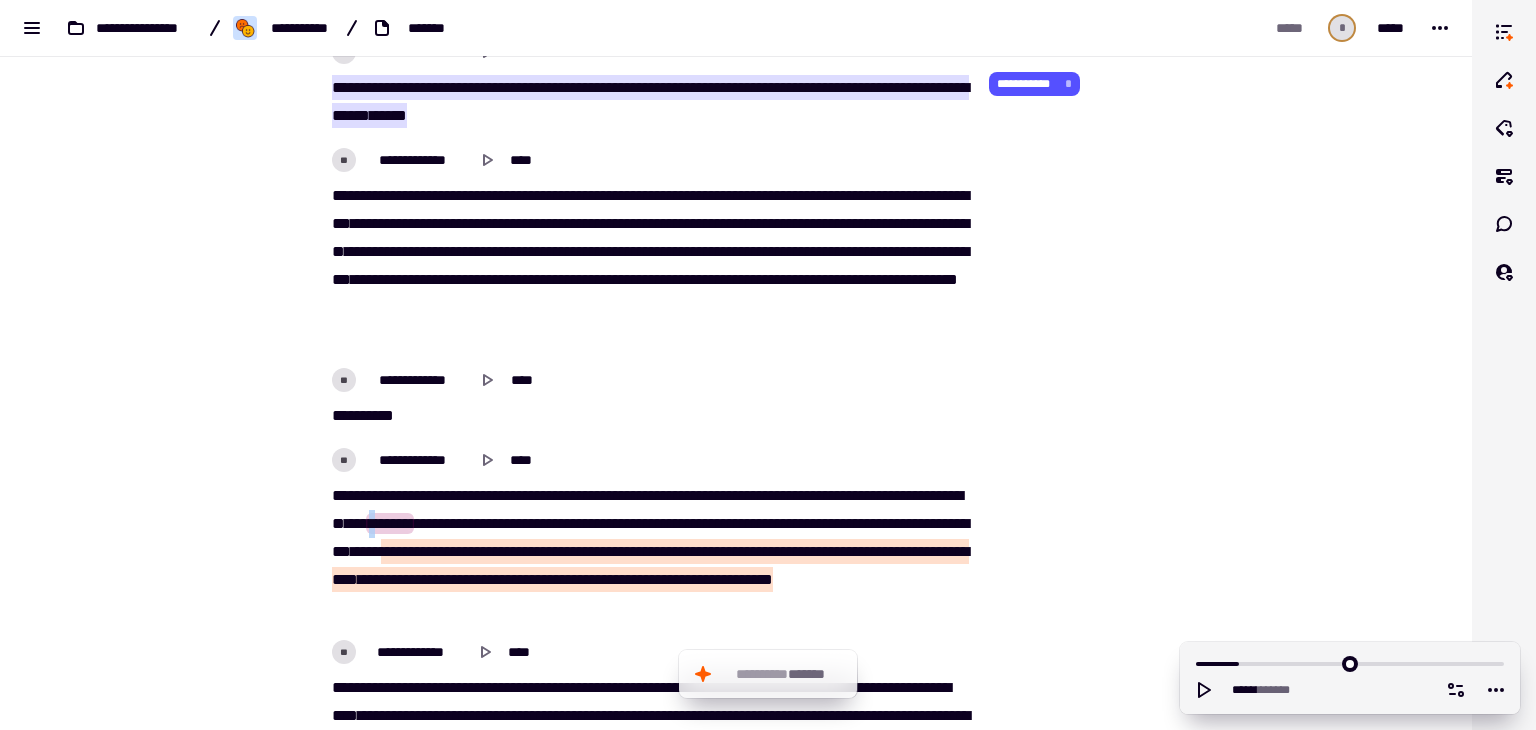 drag, startPoint x: 688, startPoint y: 526, endPoint x: 701, endPoint y: 522, distance: 13.601471 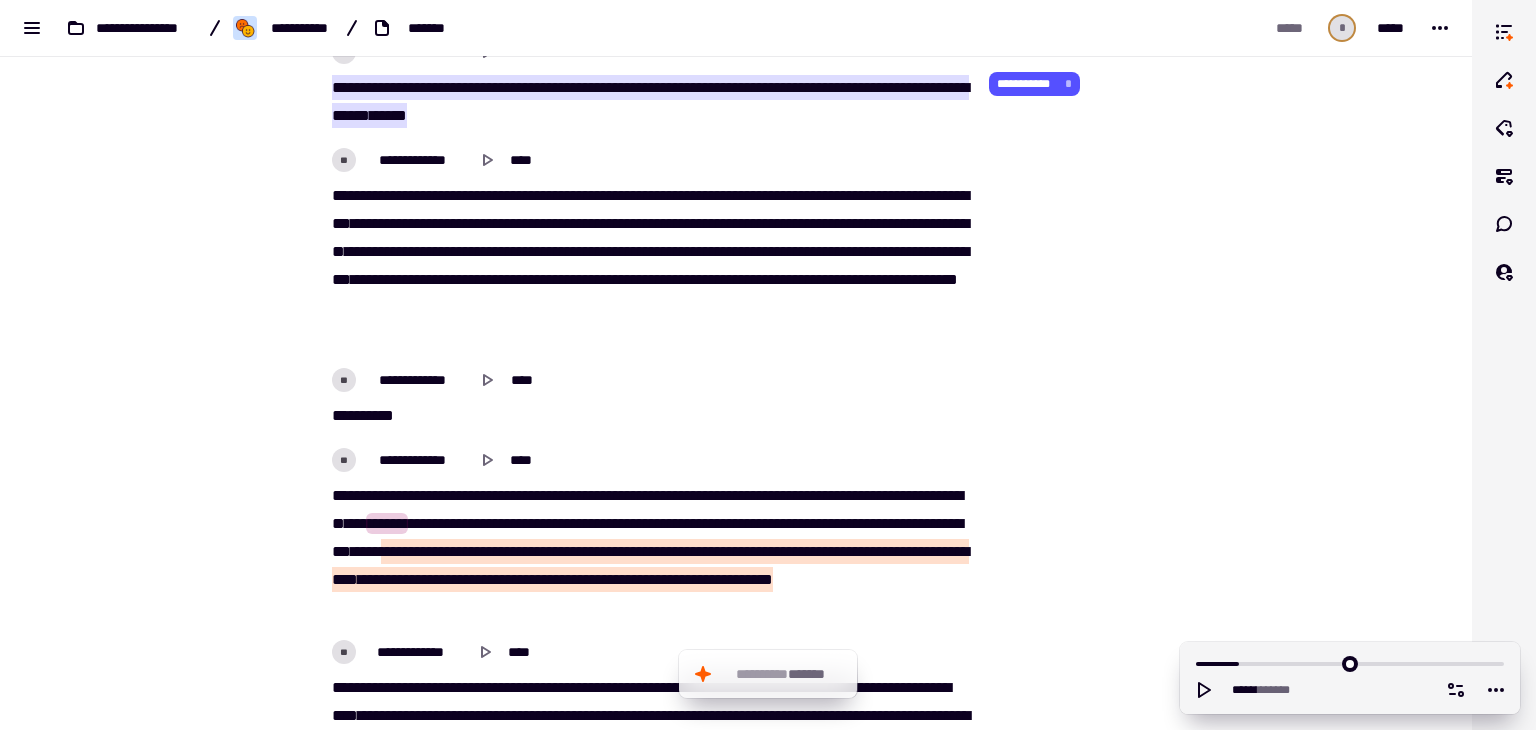 click on "**   ***** *" at bounding box center (648, 416) 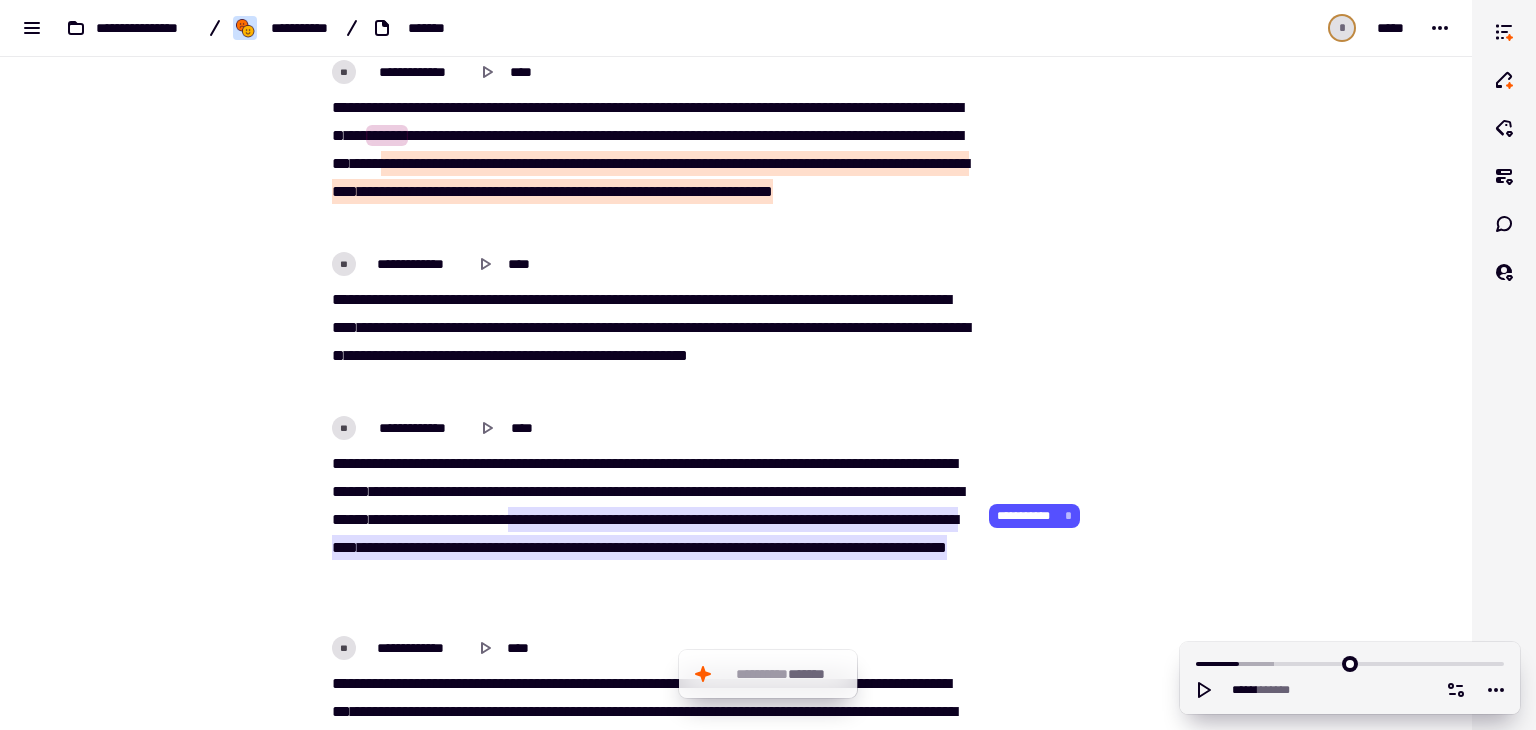 scroll, scrollTop: 1712, scrollLeft: 0, axis: vertical 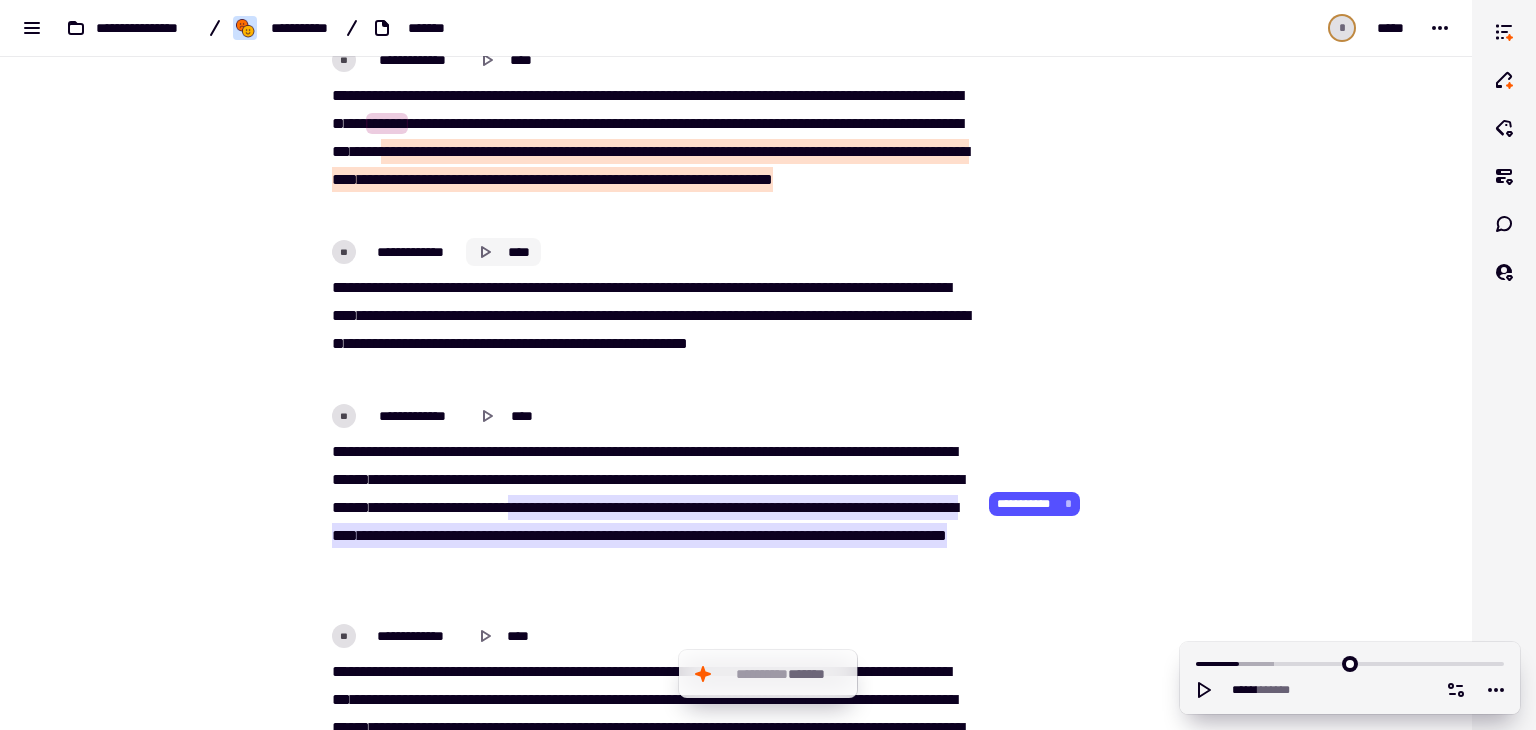 click 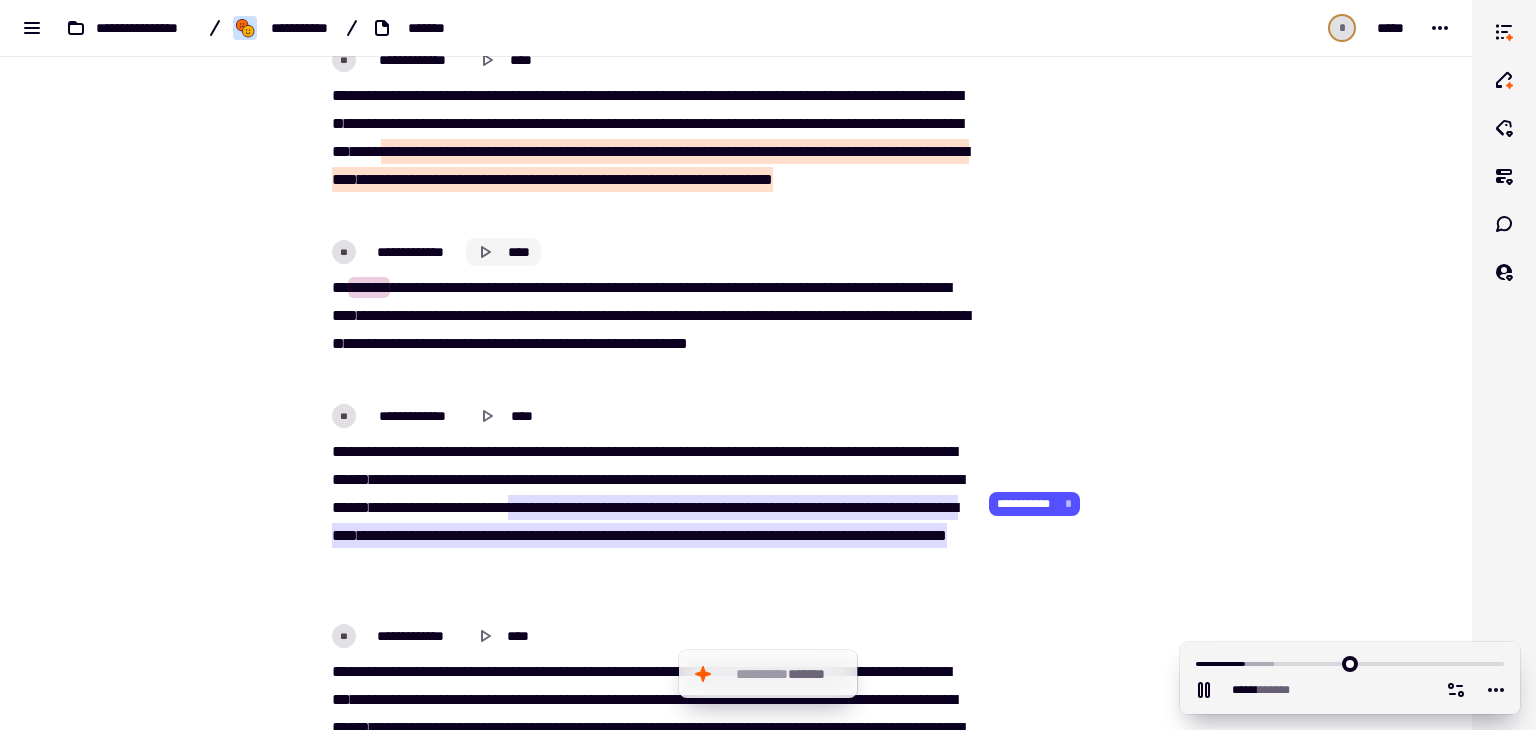 type on "******" 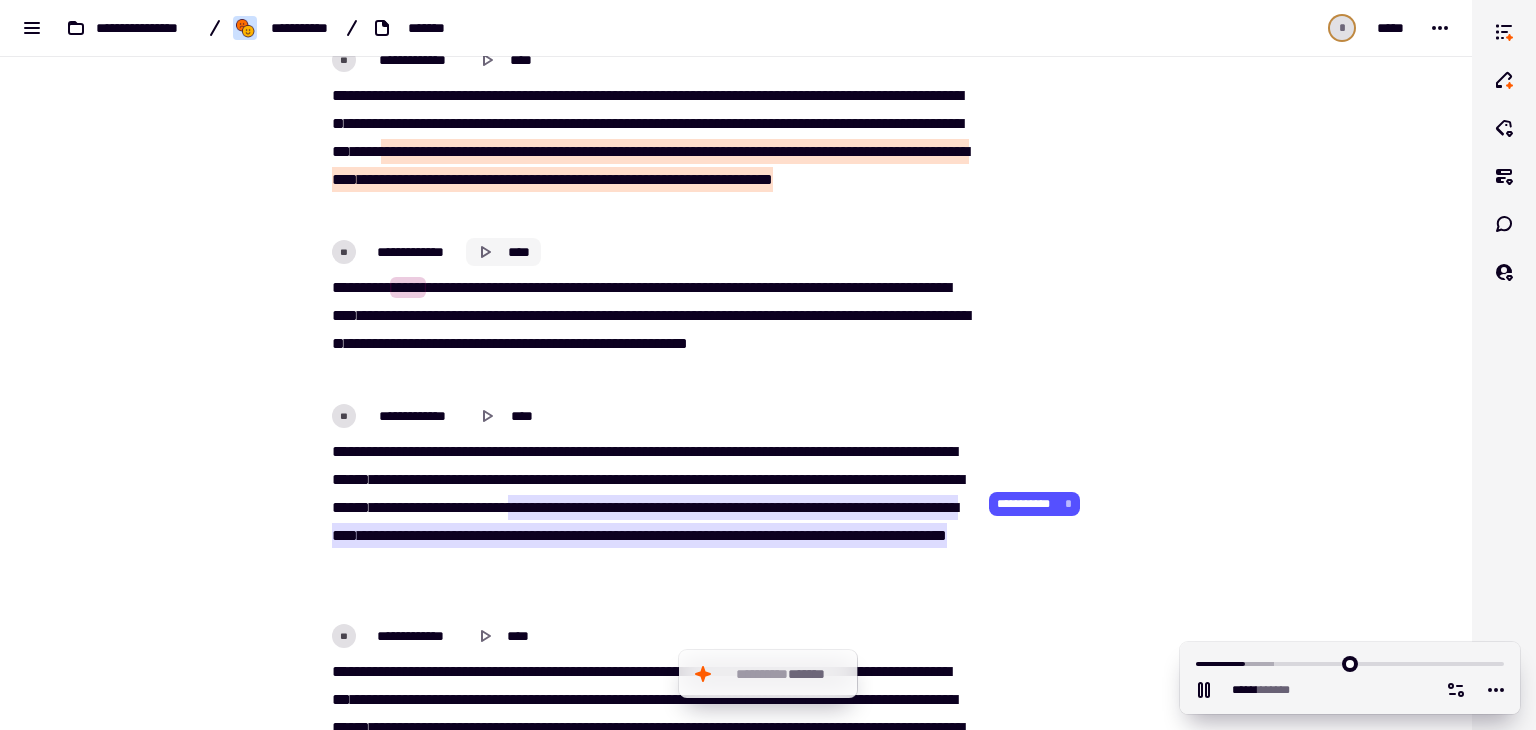 type 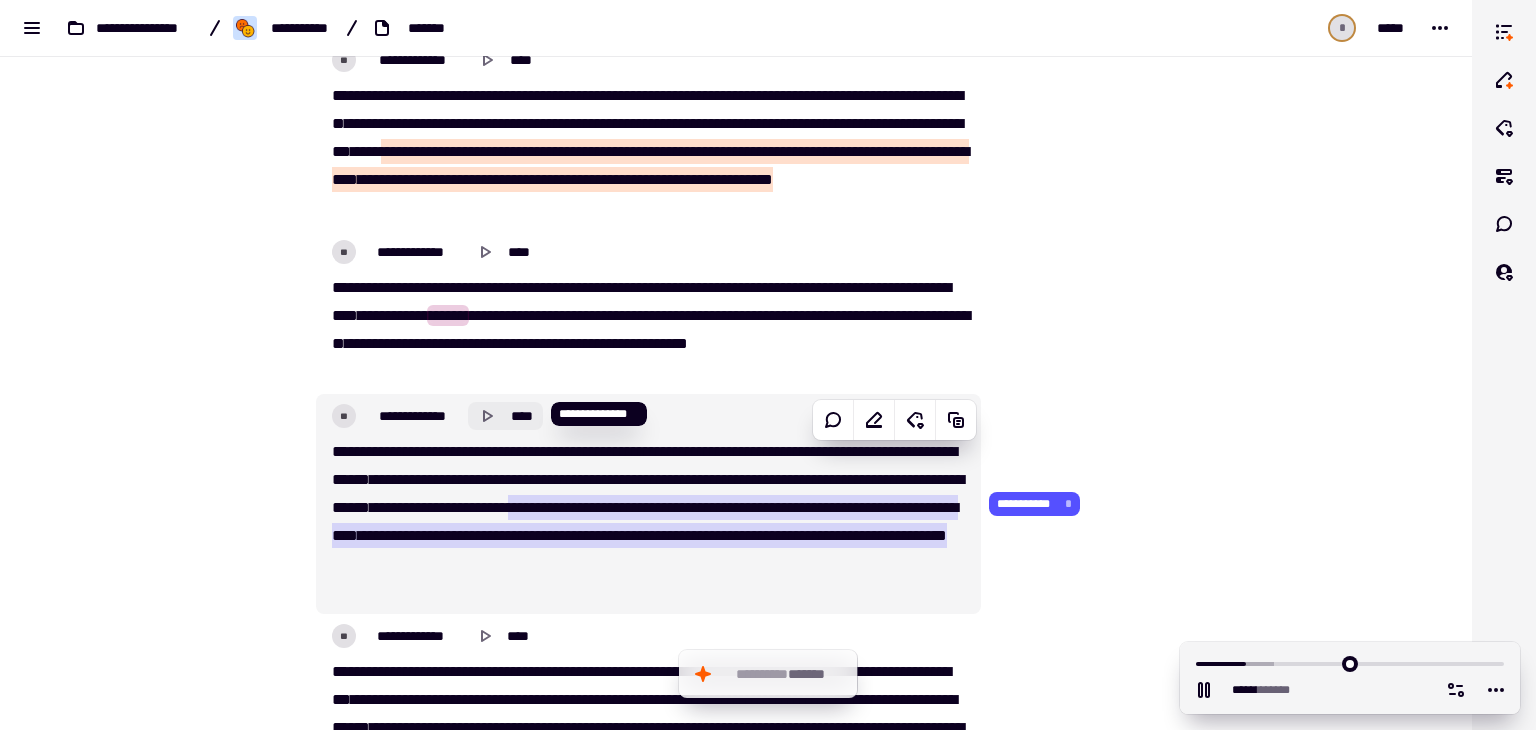 click 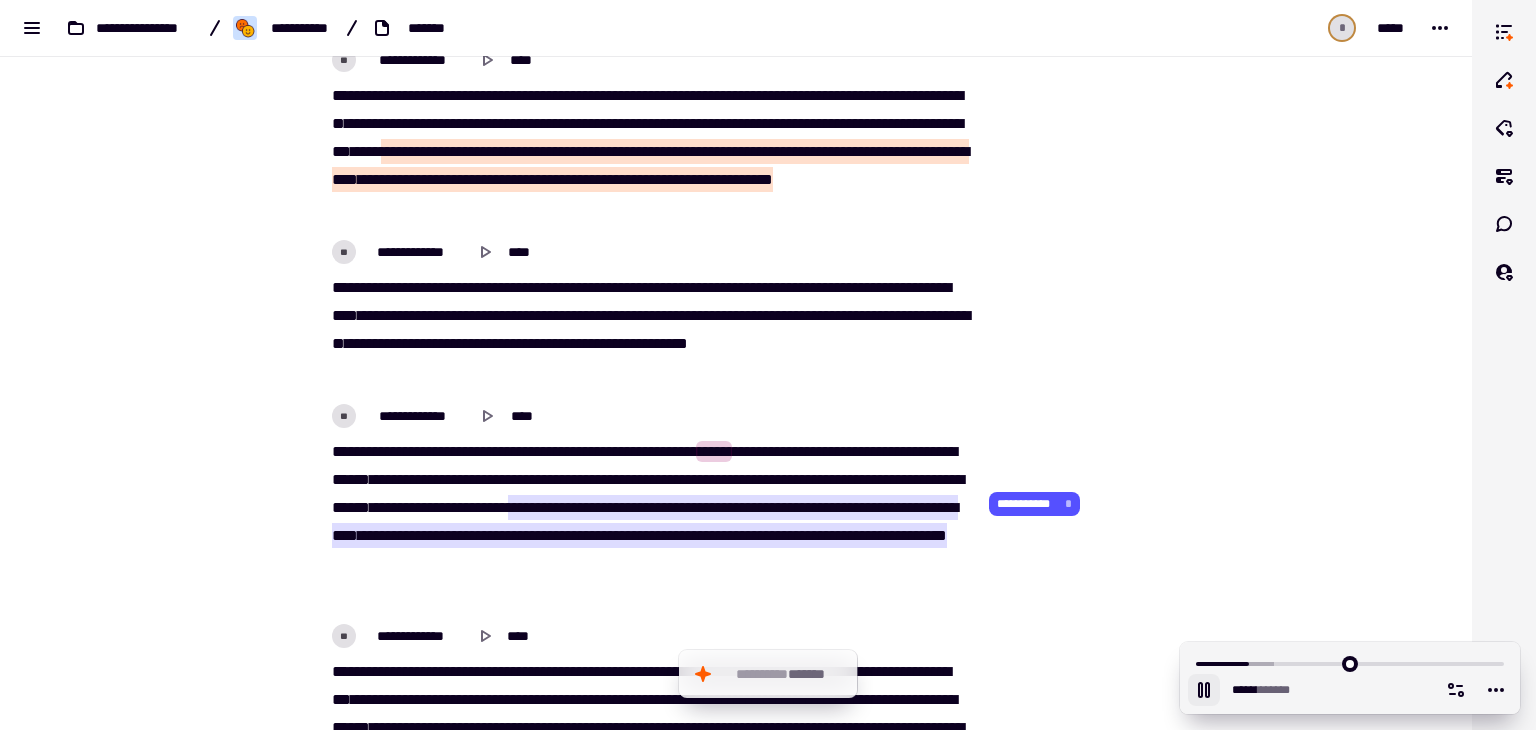 click 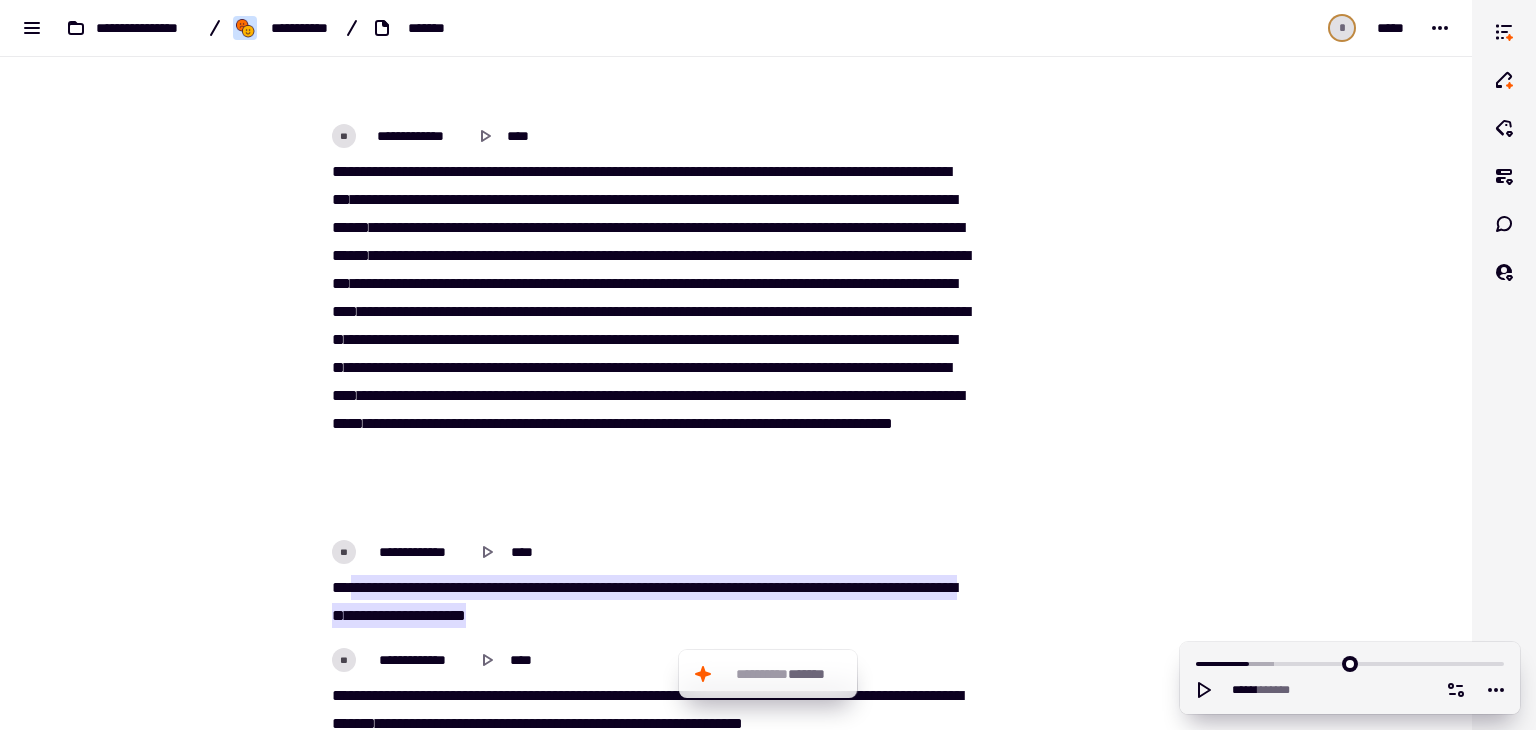 scroll, scrollTop: 2312, scrollLeft: 0, axis: vertical 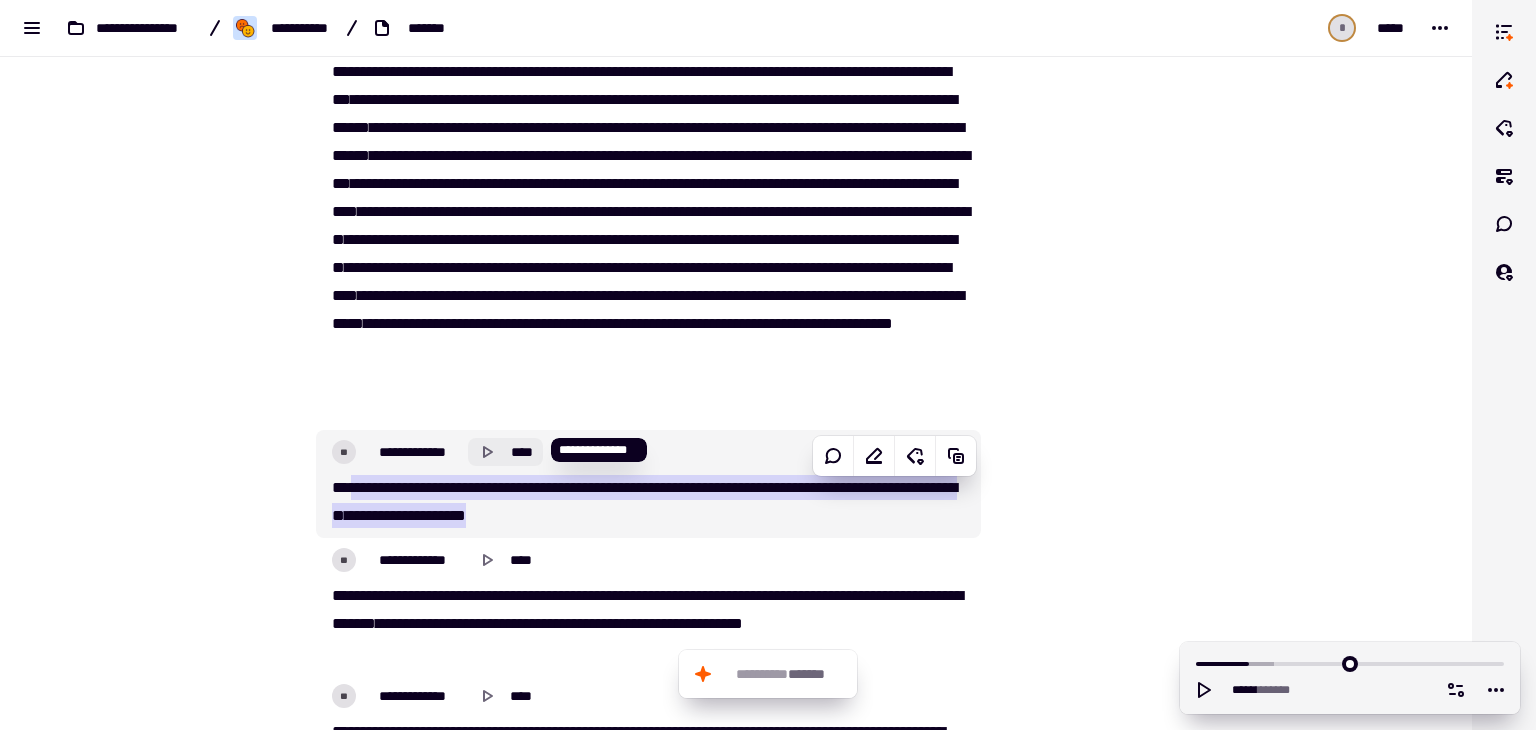 click 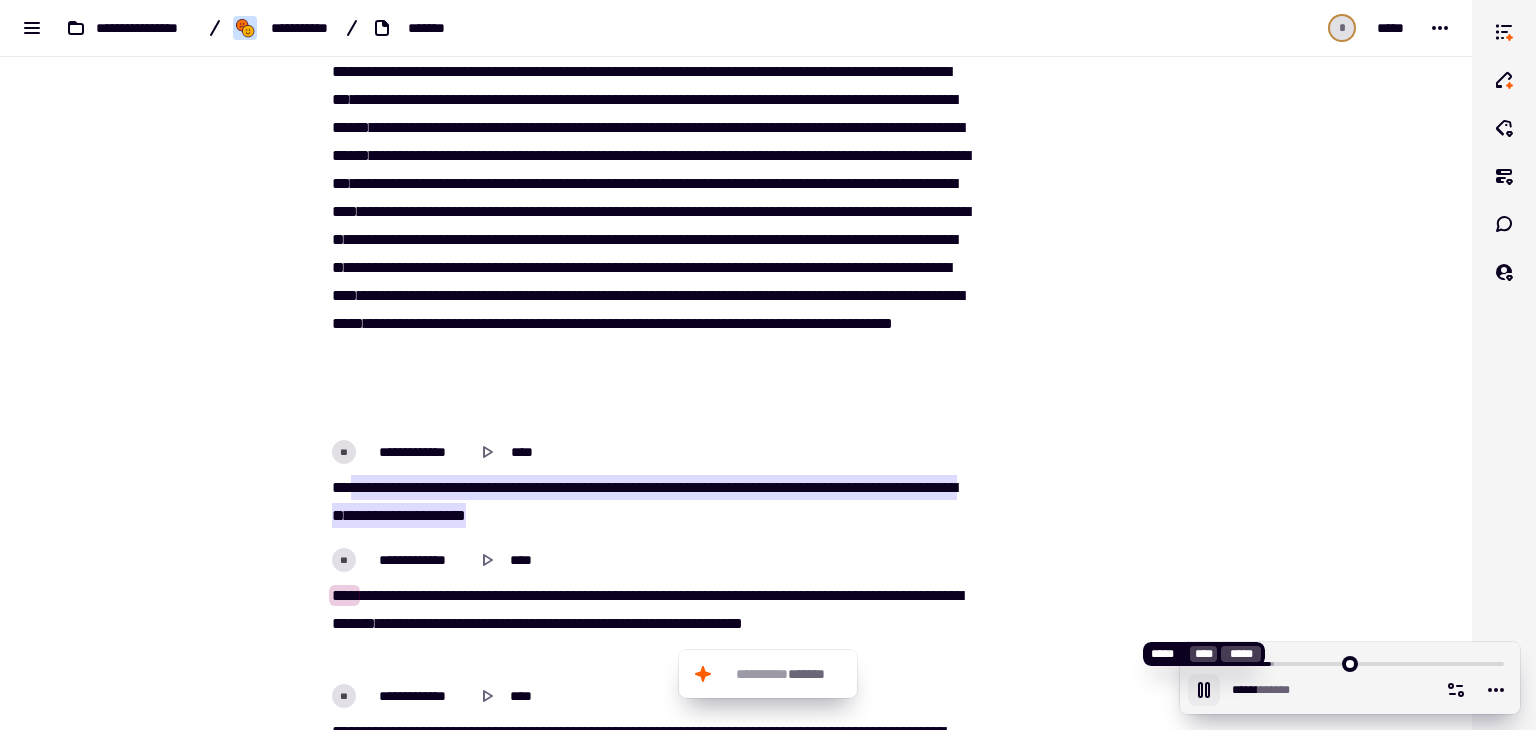 click 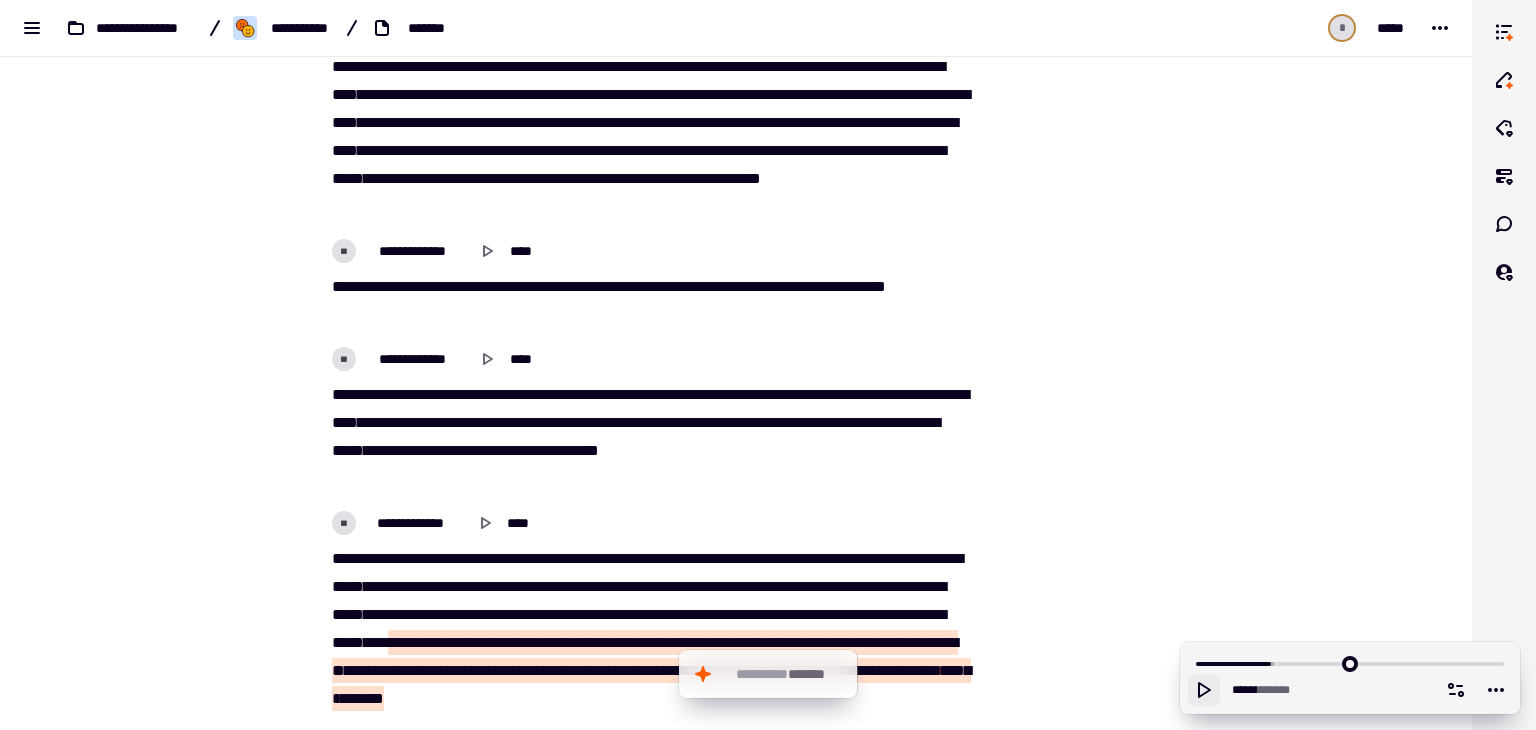 scroll, scrollTop: 3012, scrollLeft: 0, axis: vertical 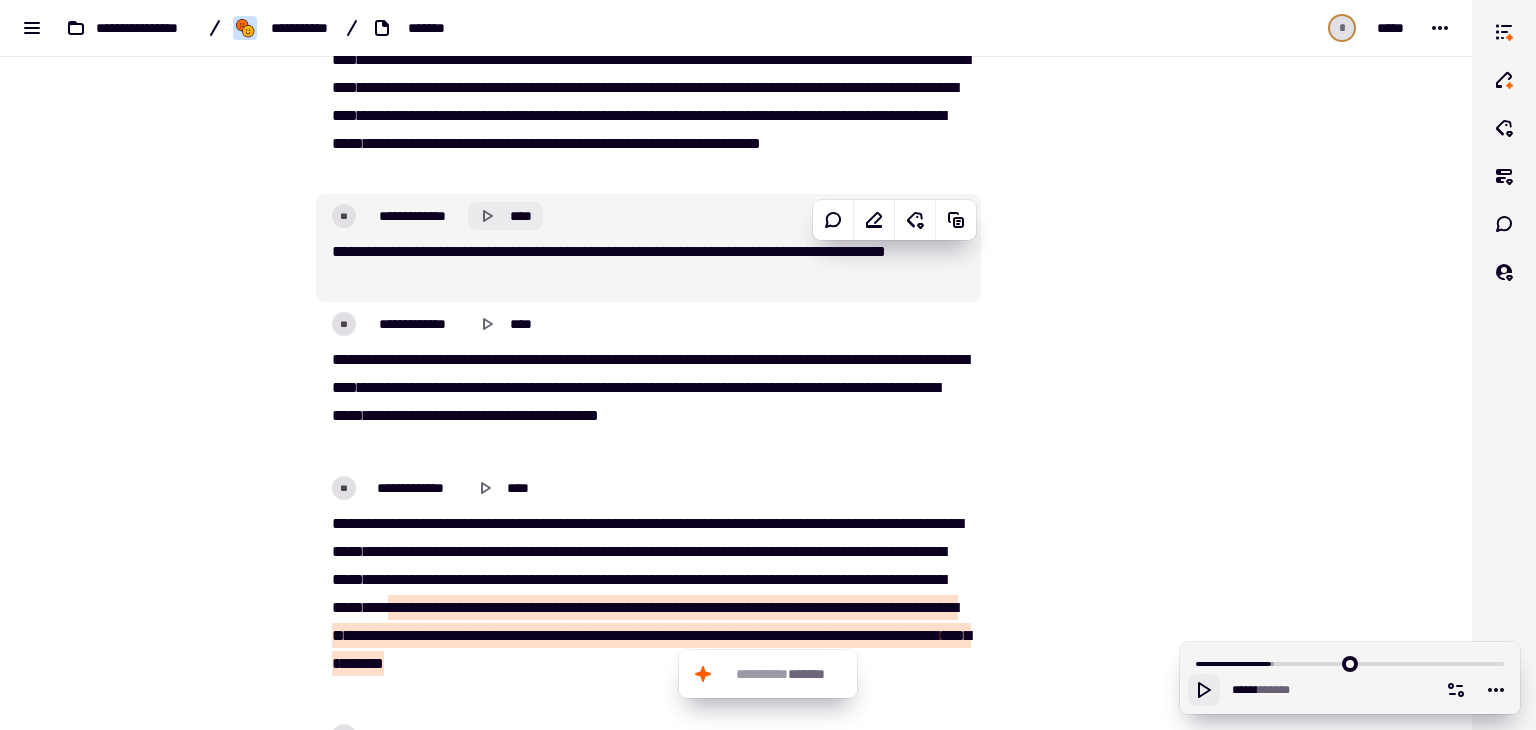 click 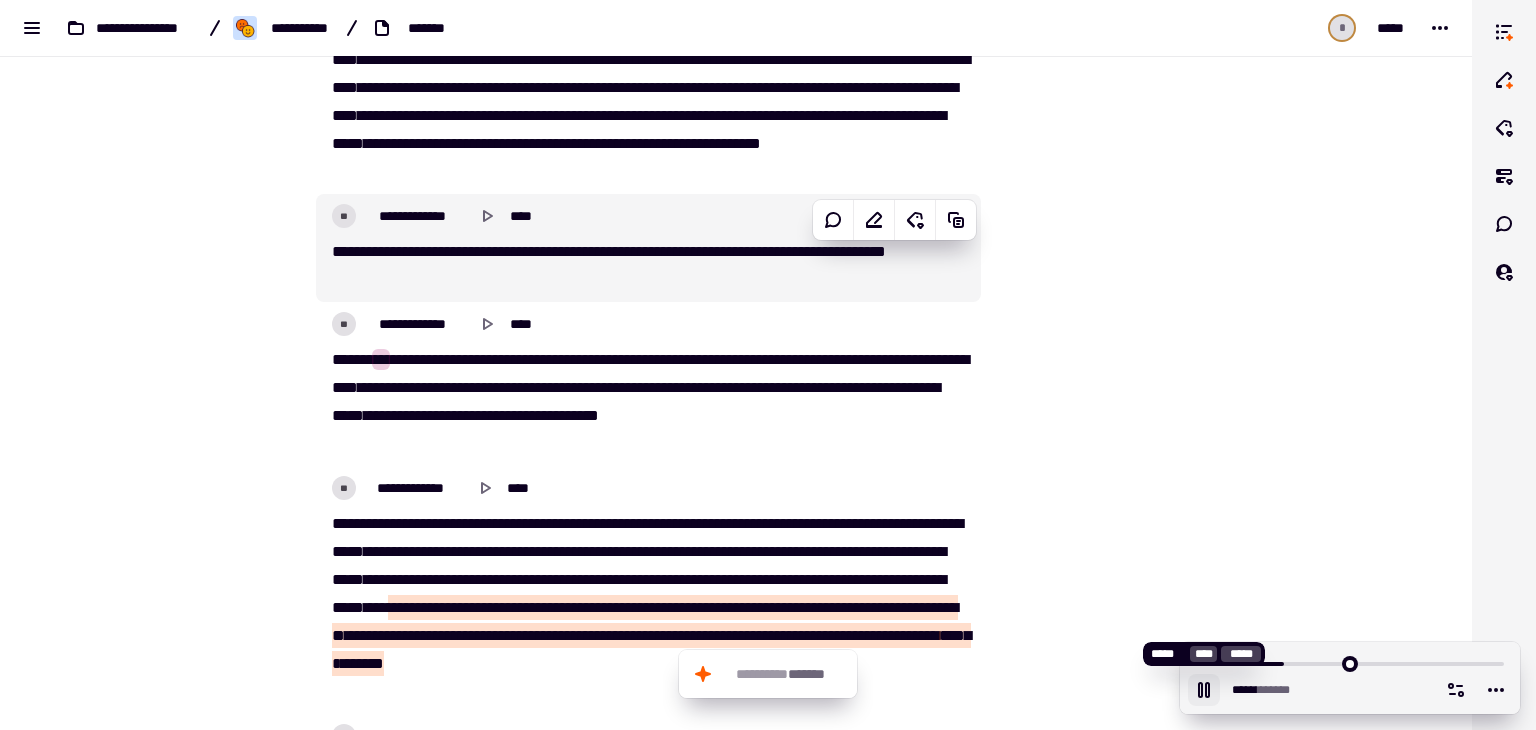 click 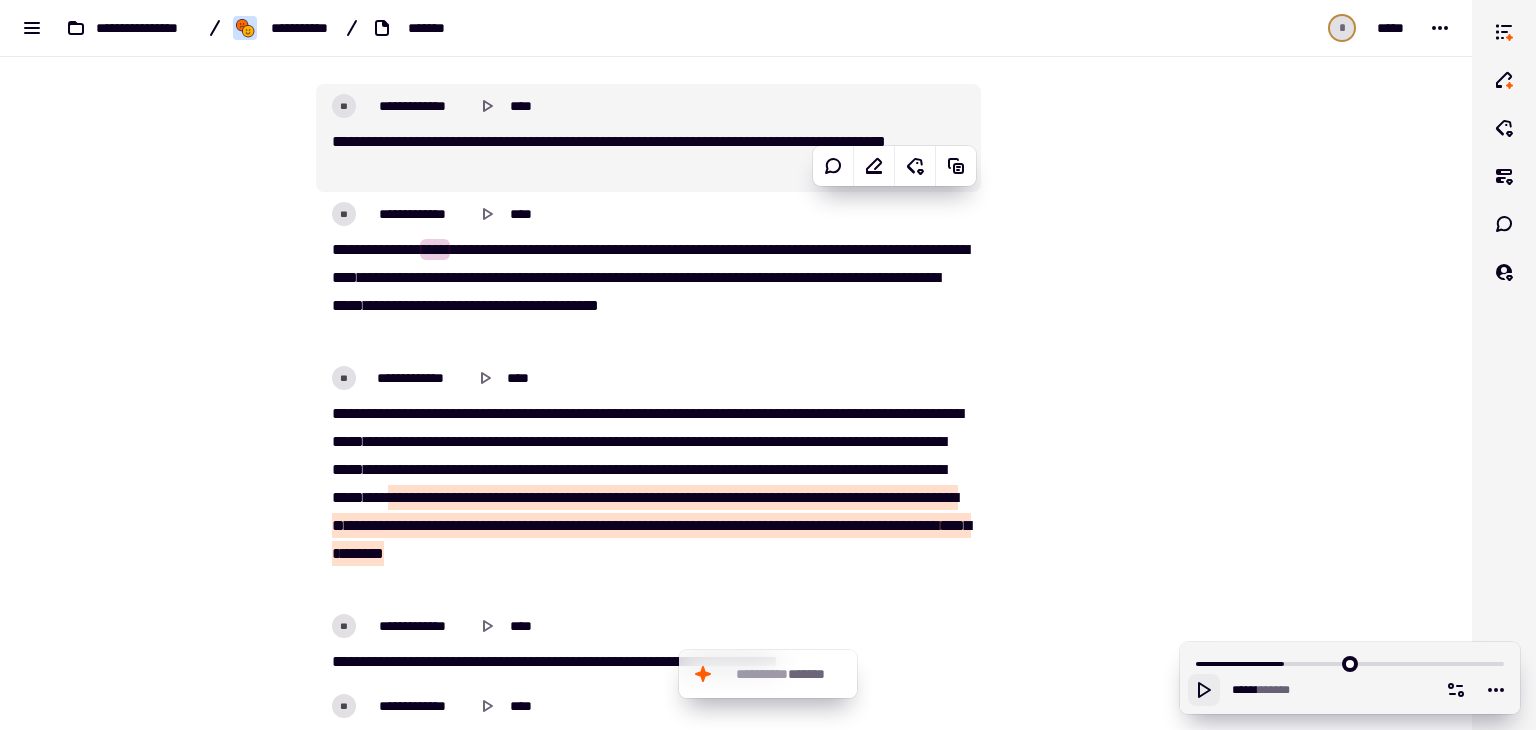scroll, scrollTop: 3112, scrollLeft: 0, axis: vertical 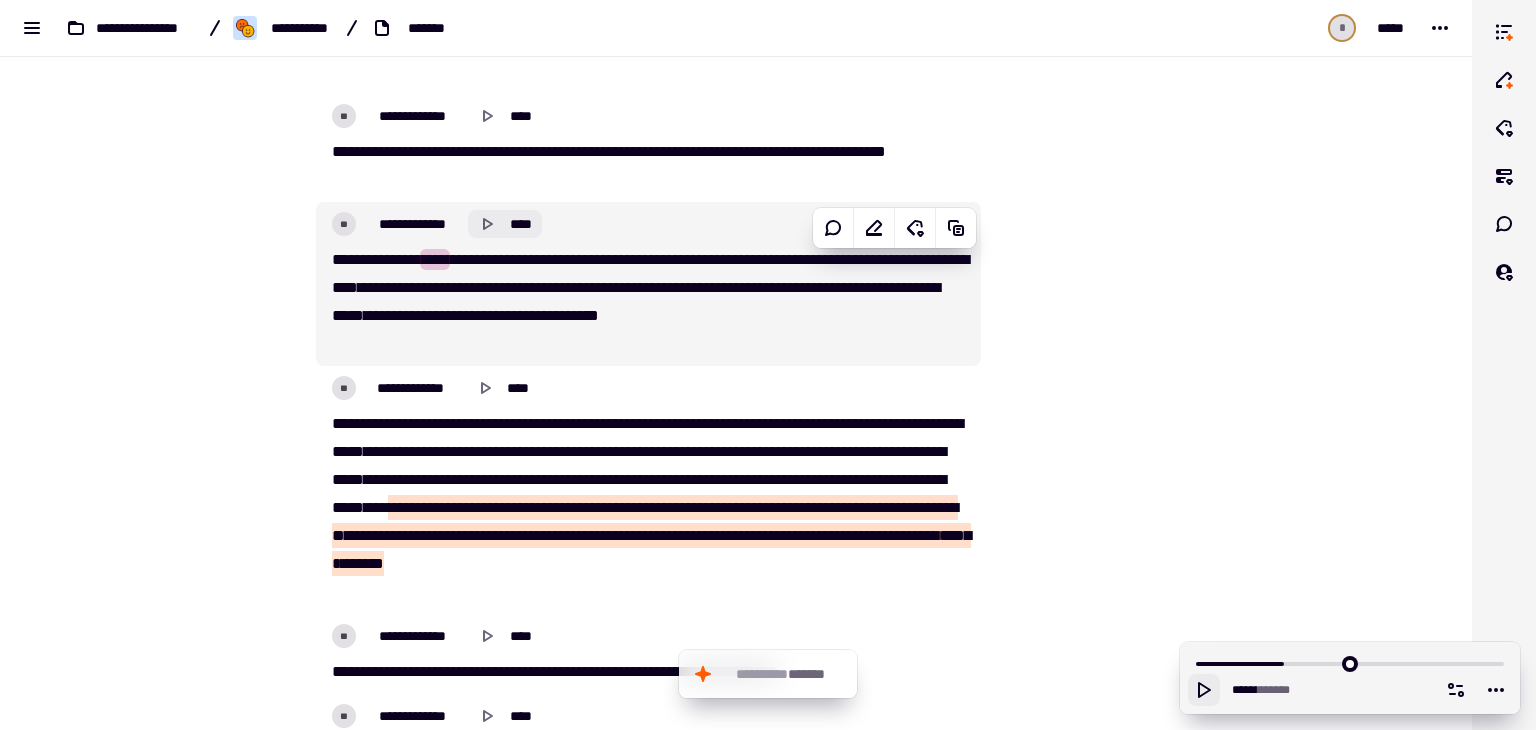 click 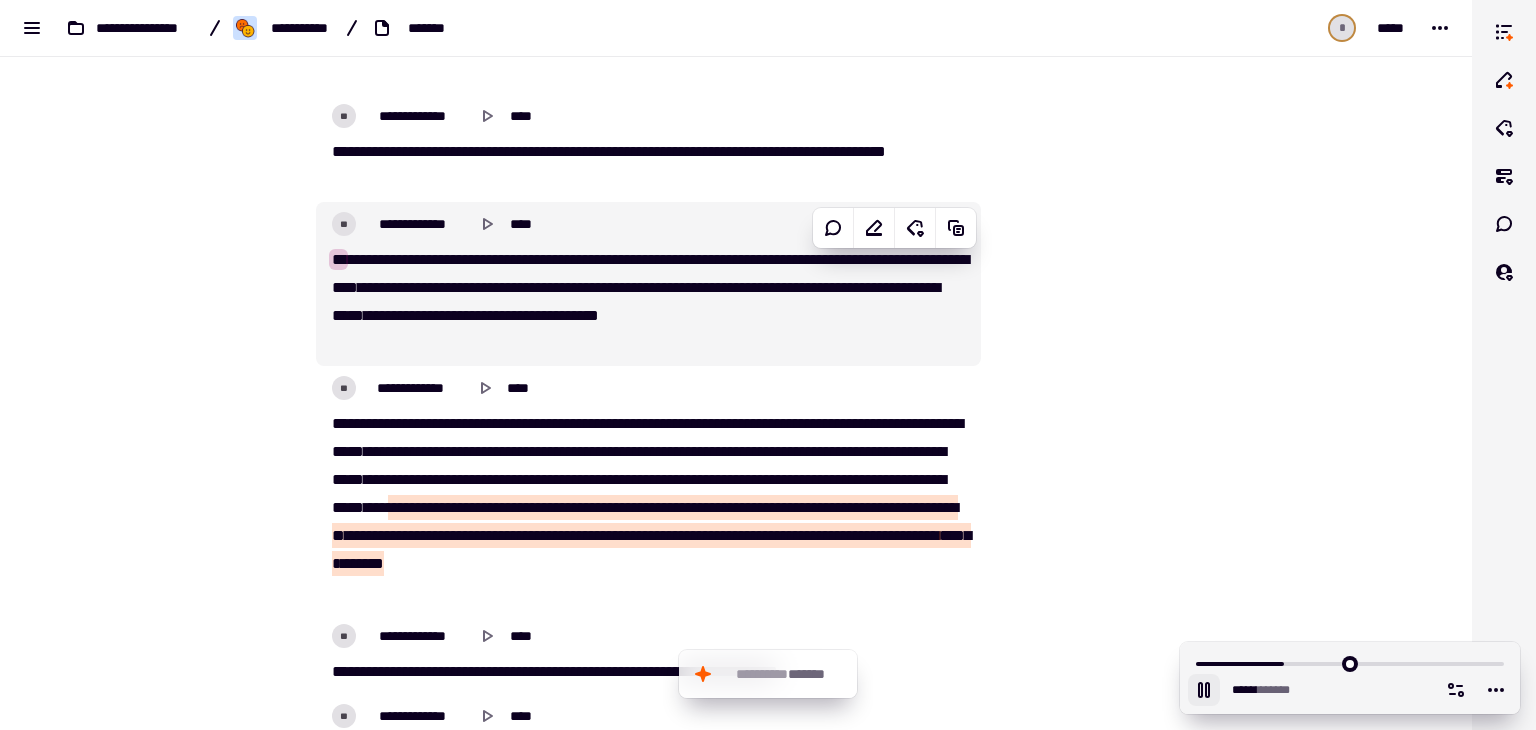 type on "******" 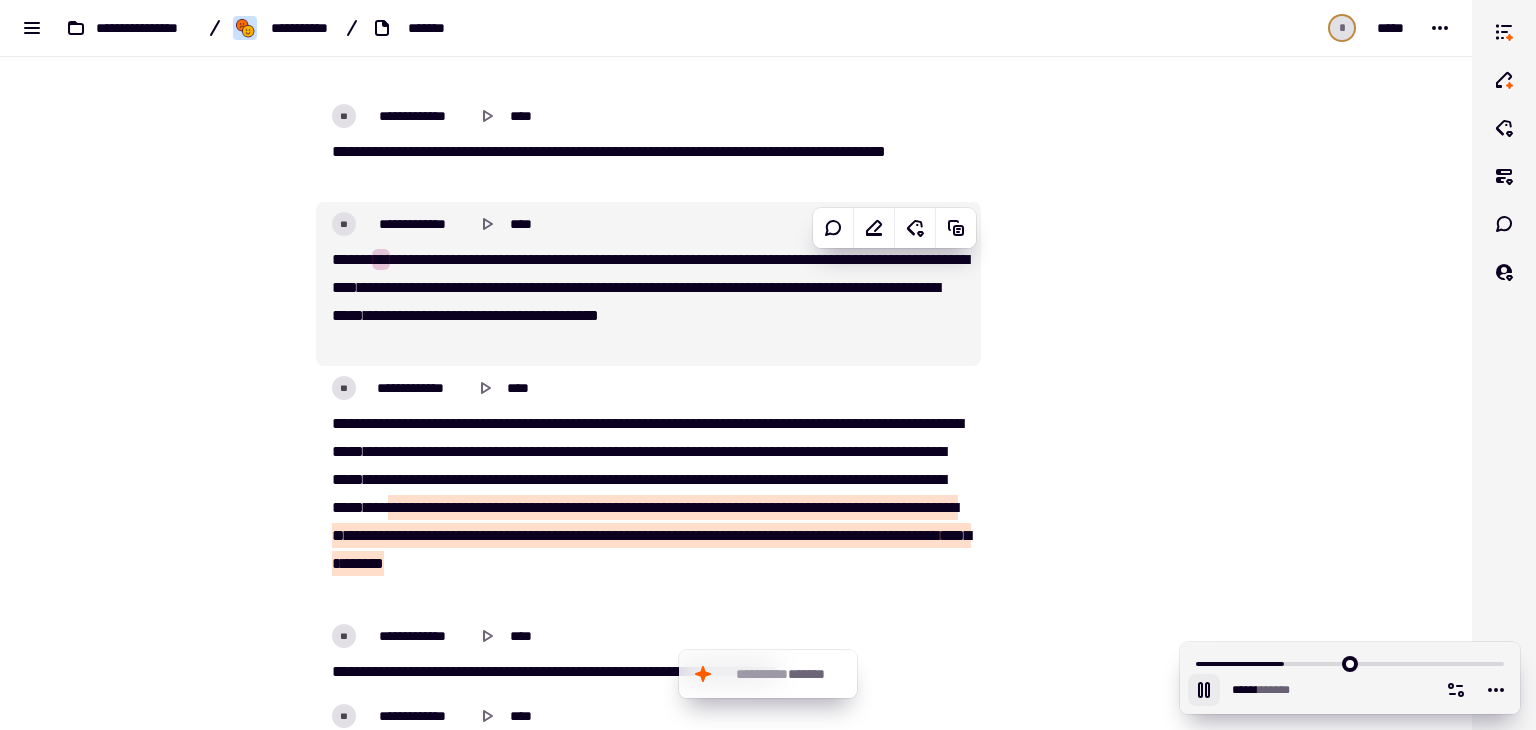 type 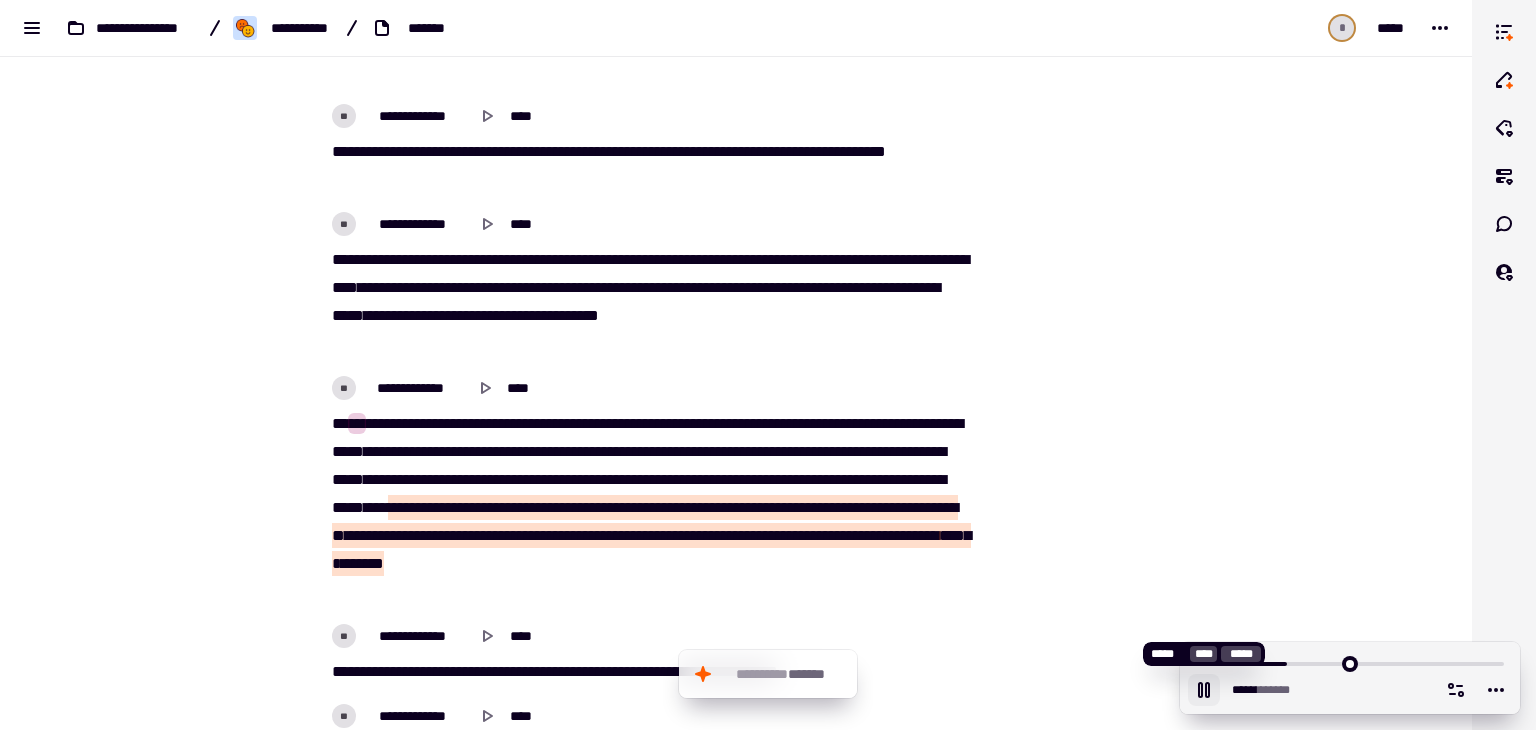 click 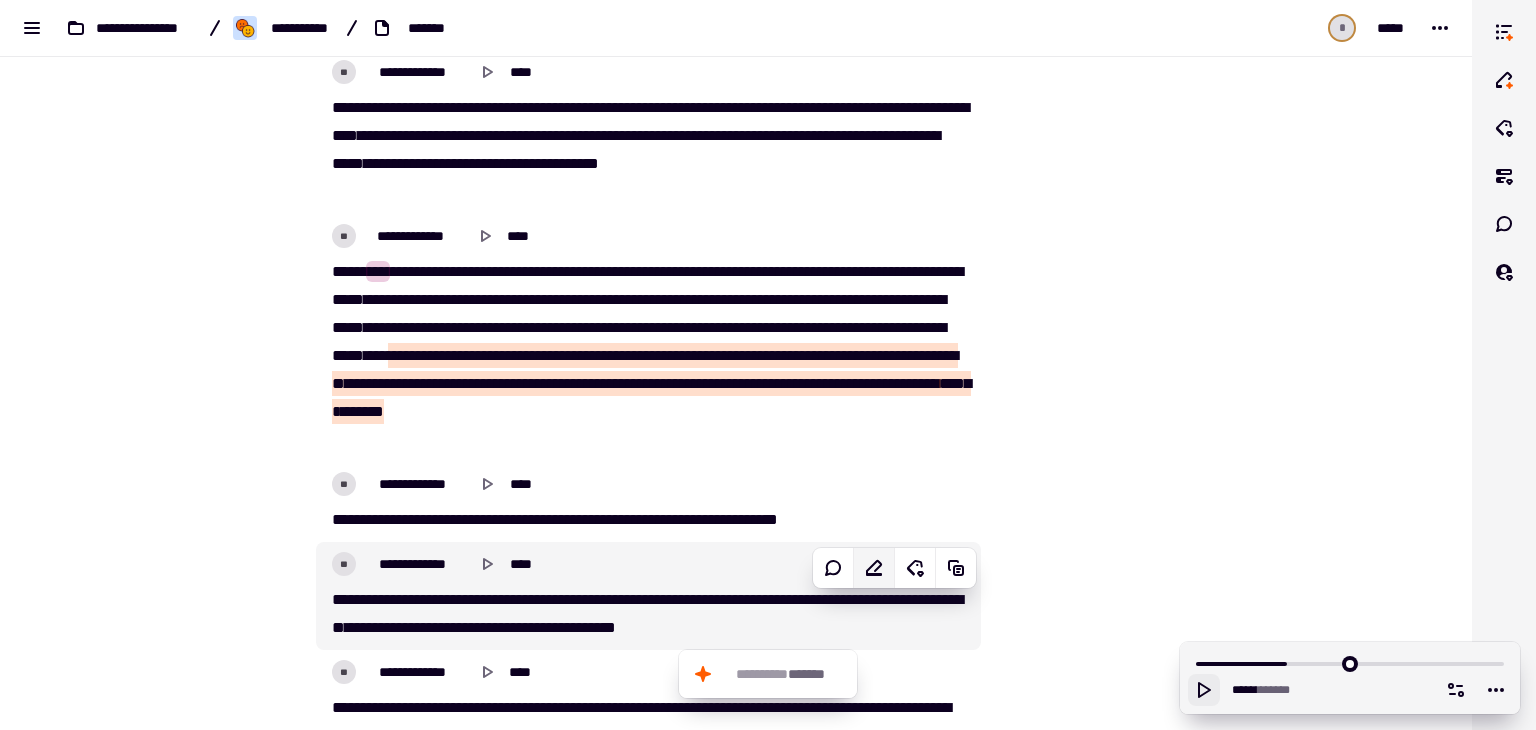 scroll, scrollTop: 3312, scrollLeft: 0, axis: vertical 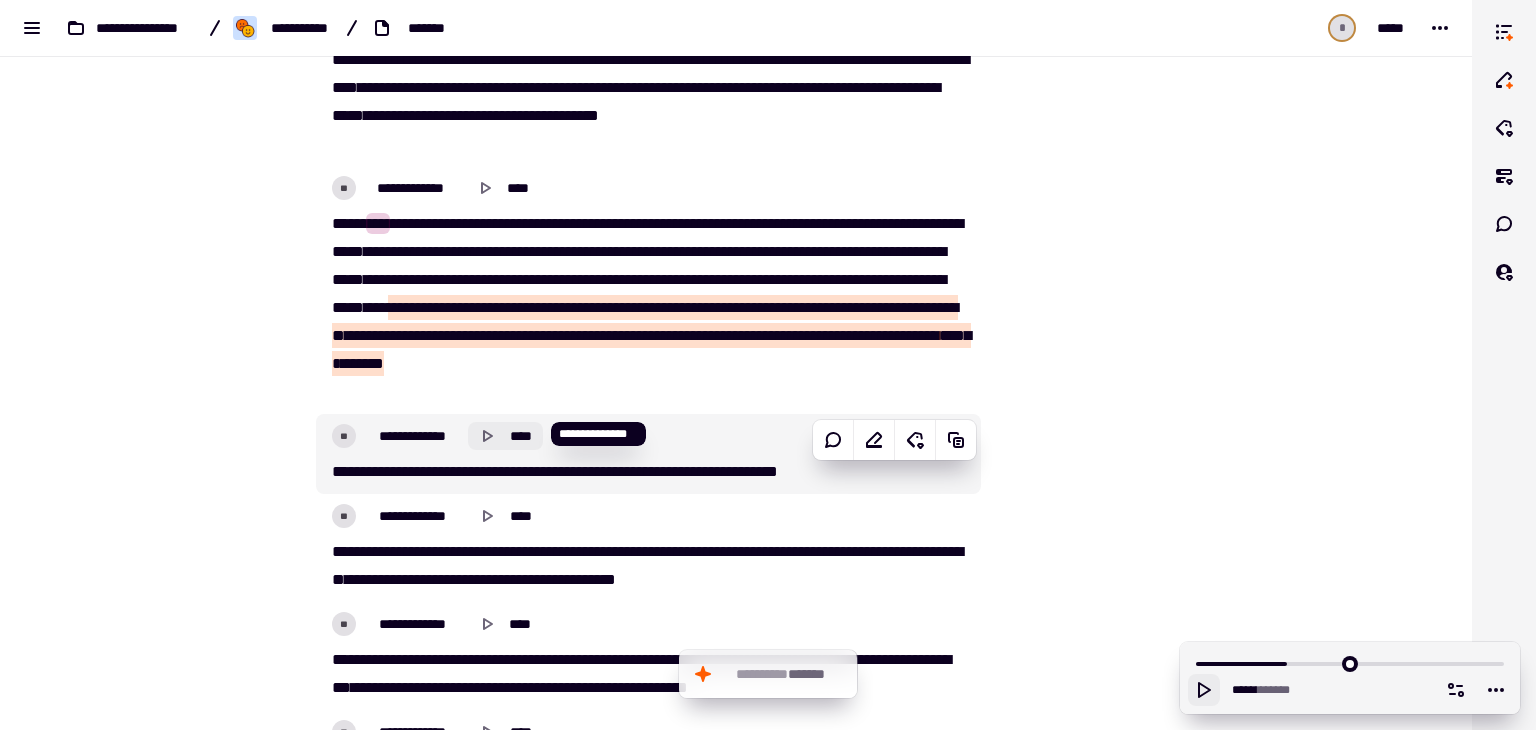 click 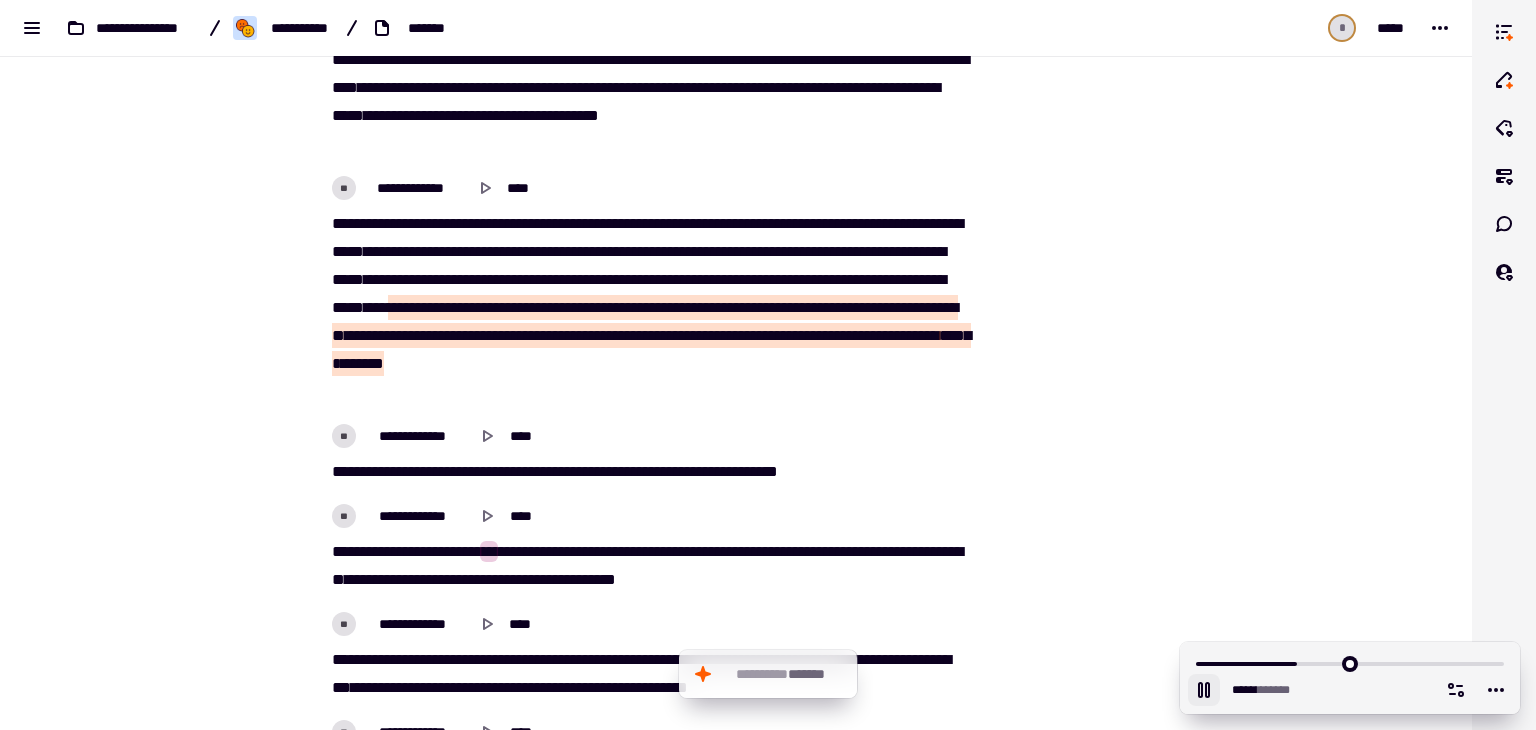 click 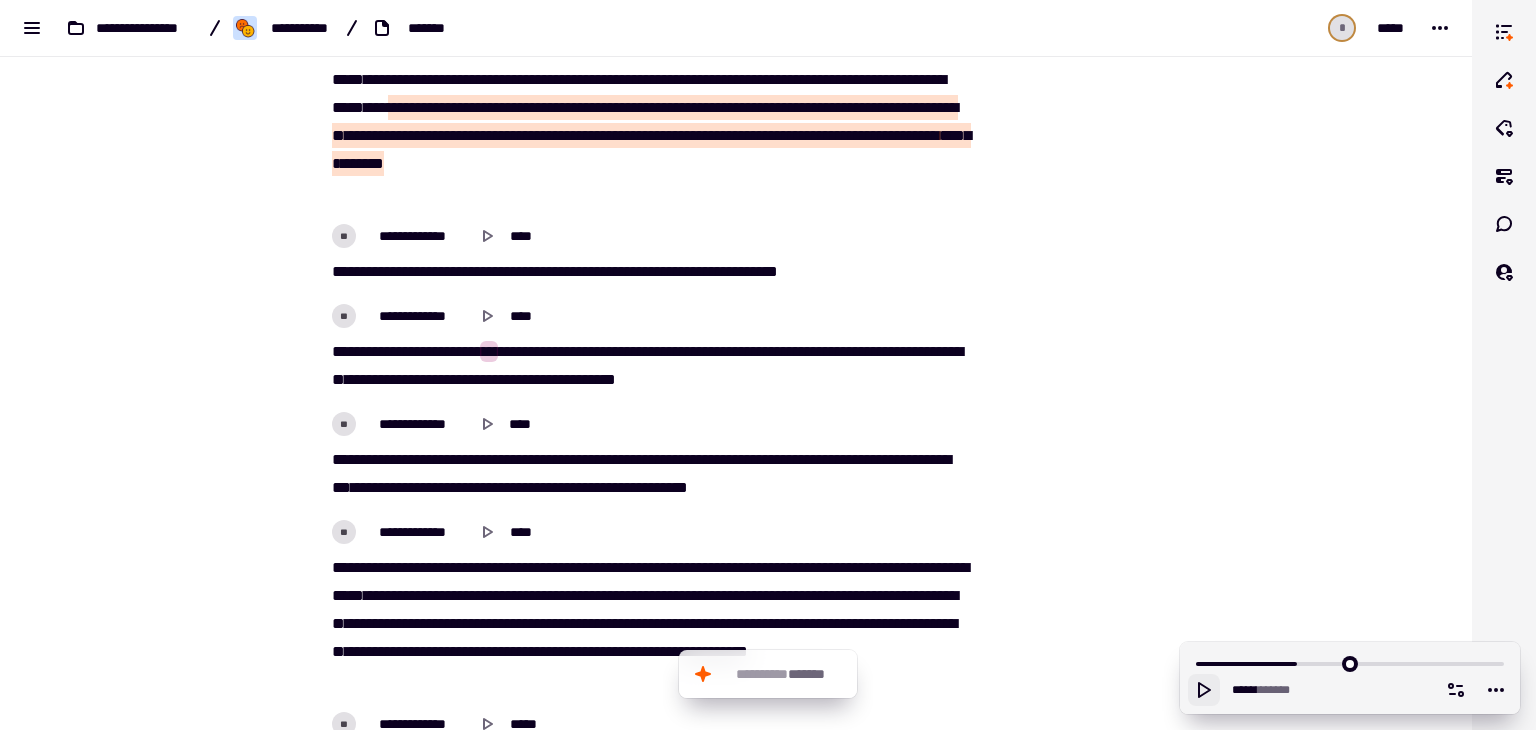 scroll, scrollTop: 3612, scrollLeft: 0, axis: vertical 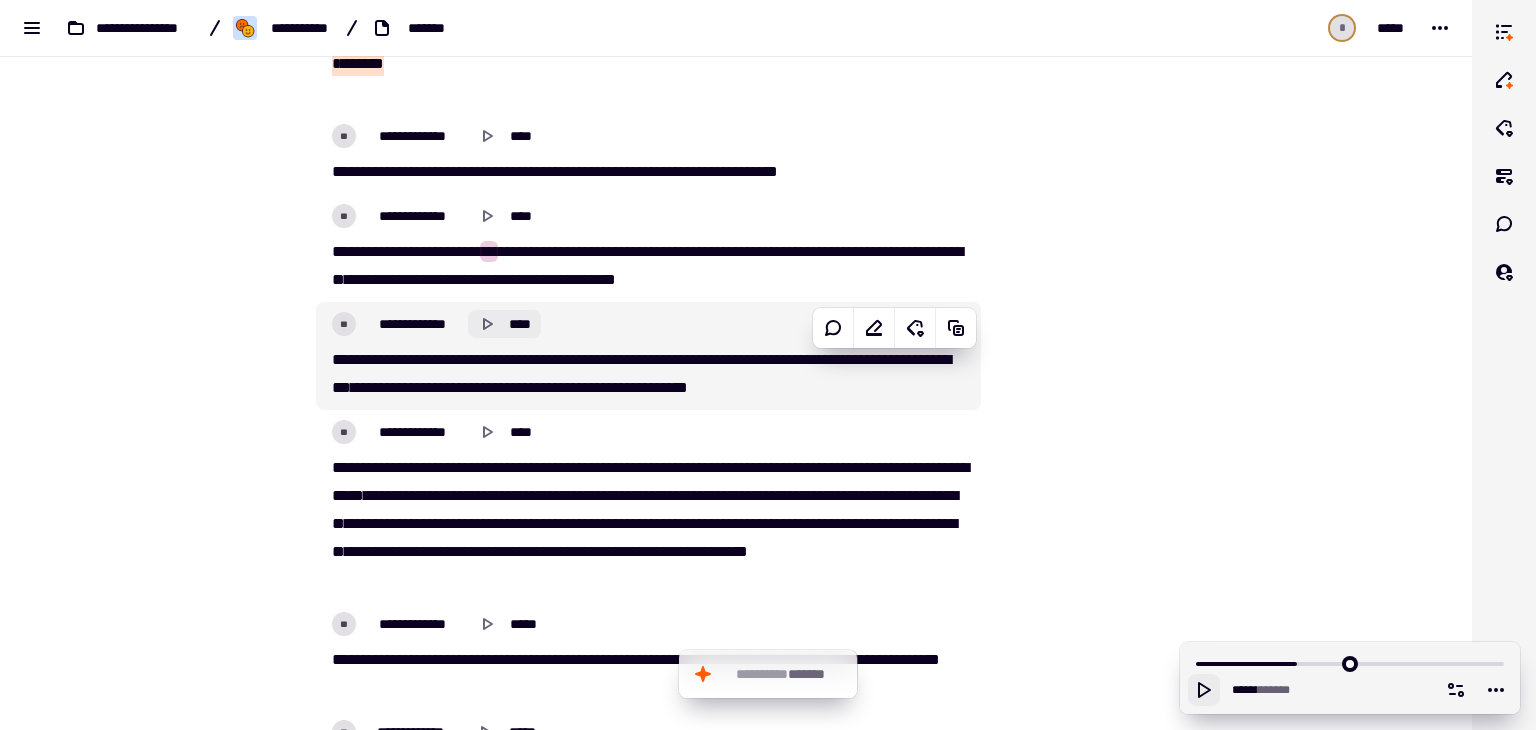 click 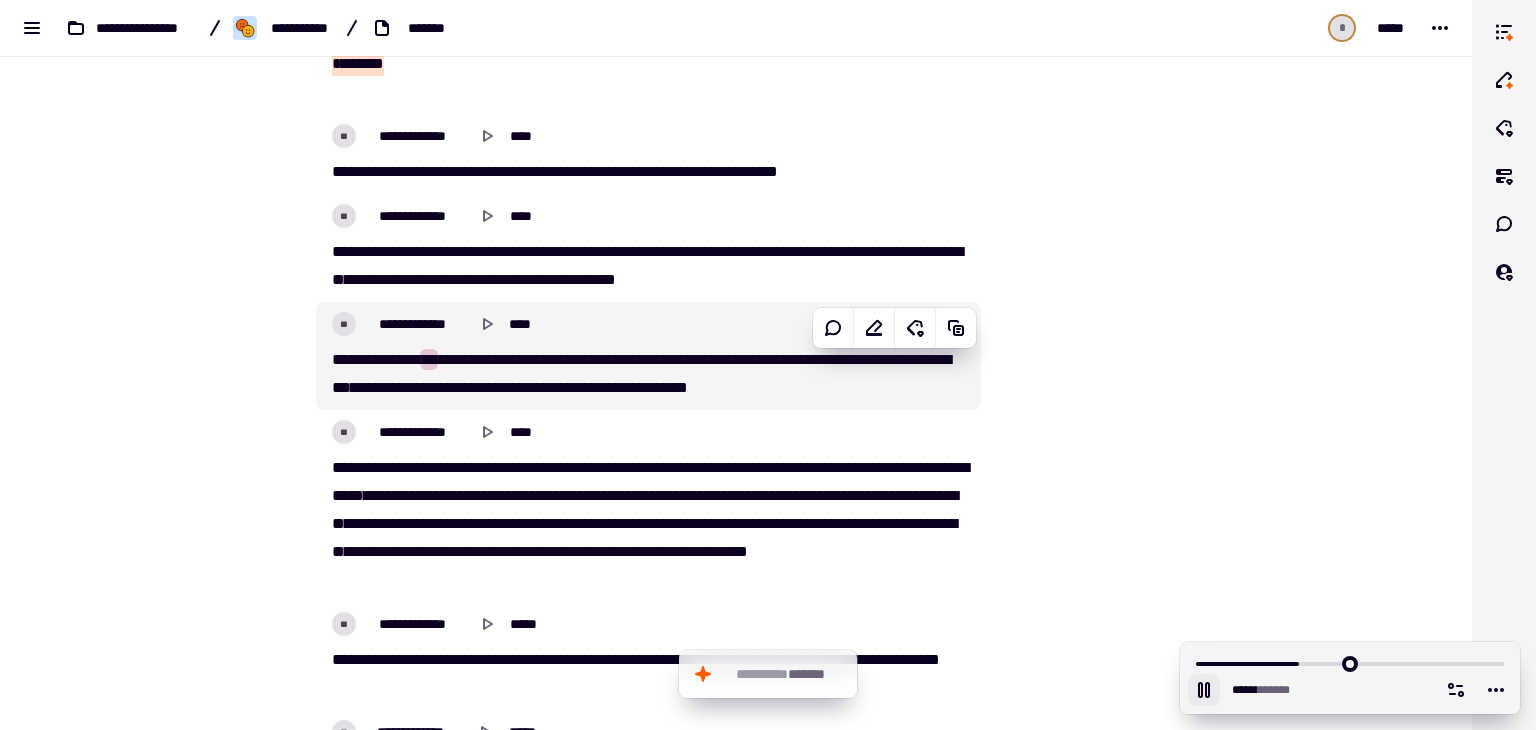 type on "******" 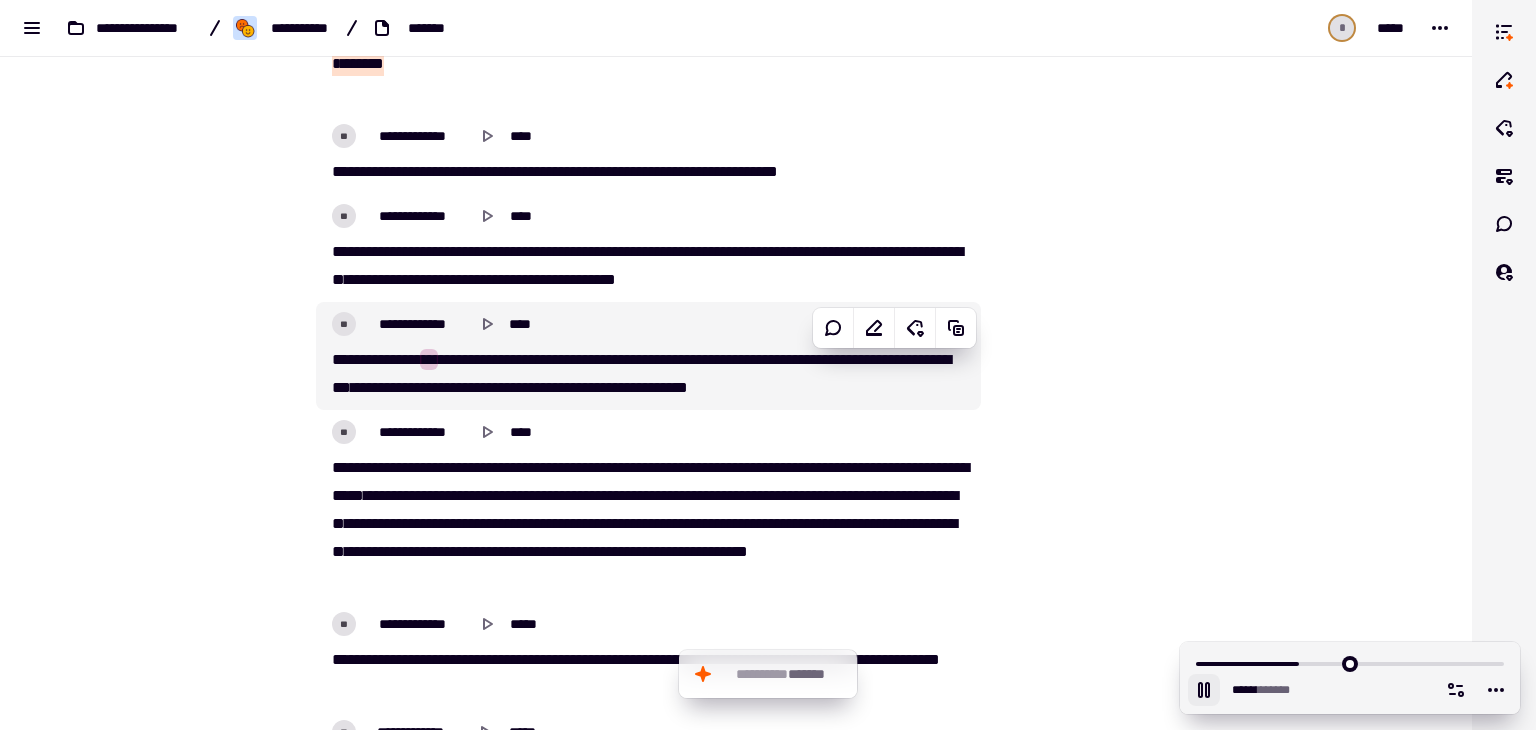 type 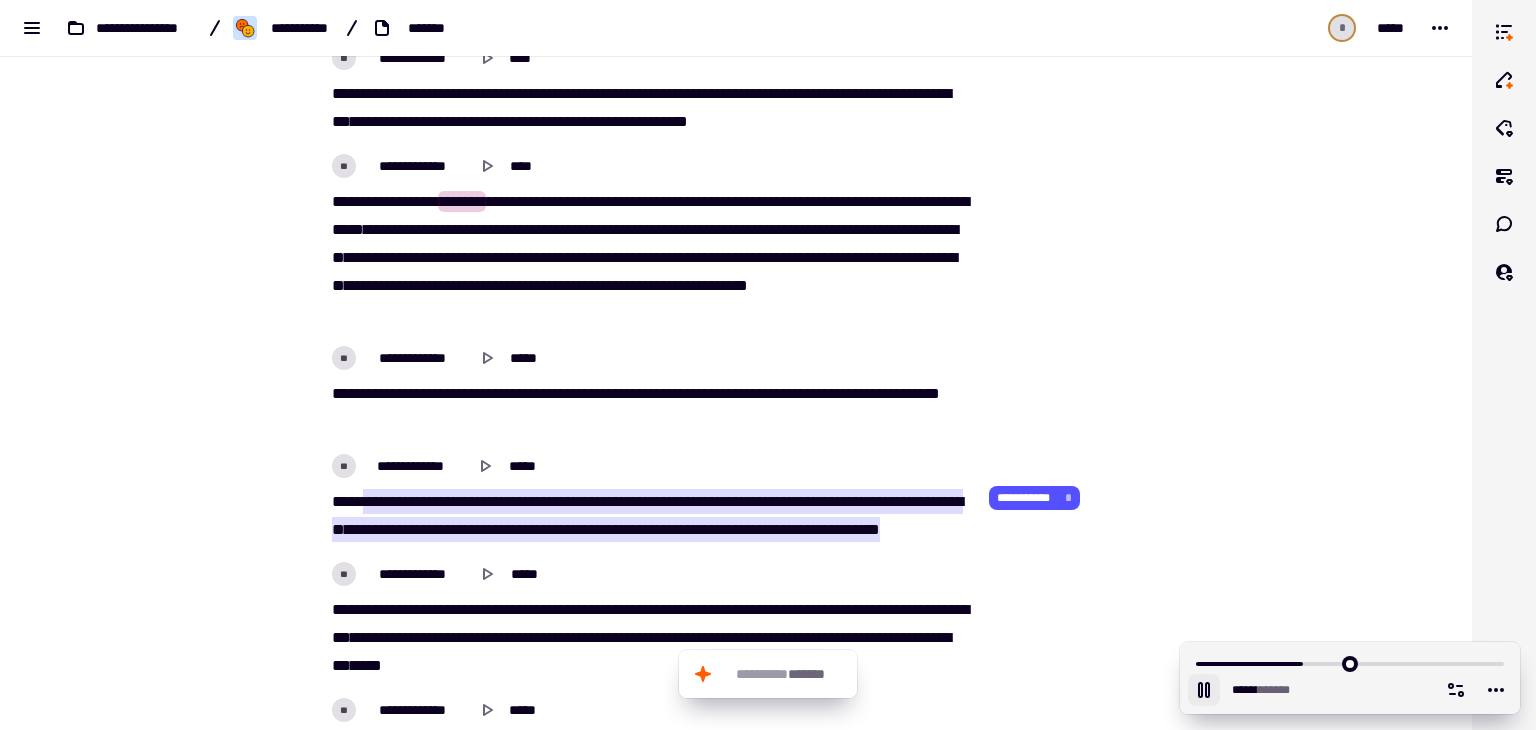 scroll, scrollTop: 3912, scrollLeft: 0, axis: vertical 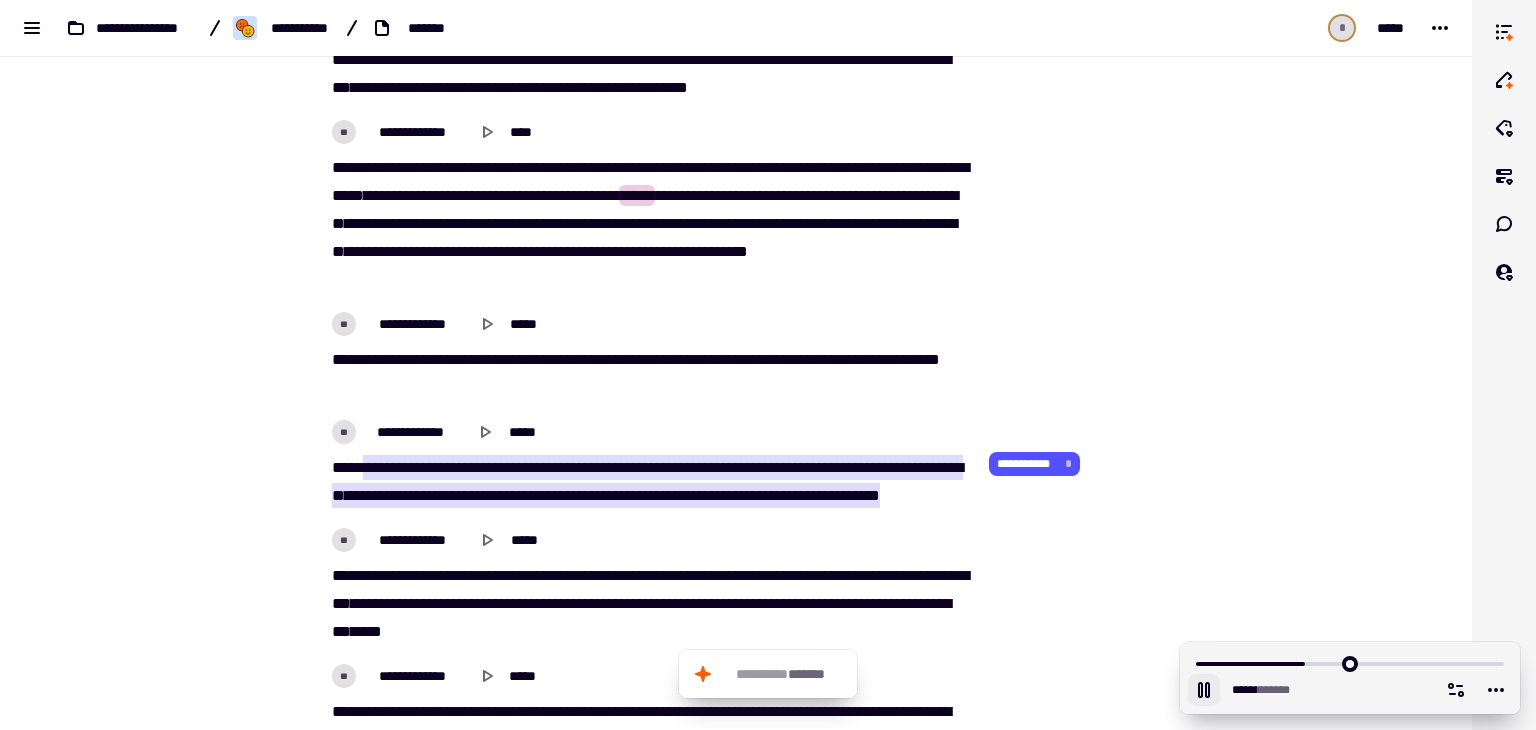 click 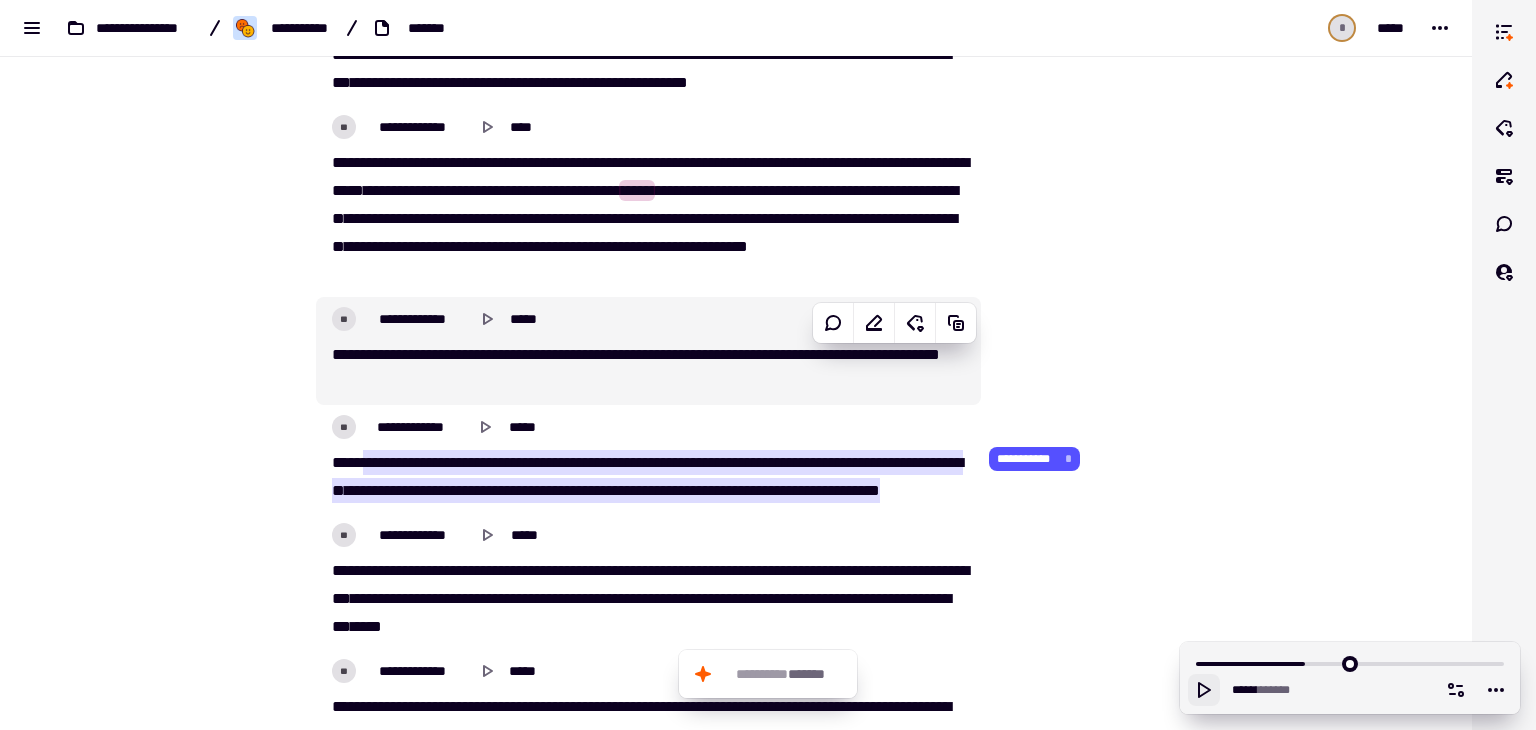 scroll, scrollTop: 3912, scrollLeft: 0, axis: vertical 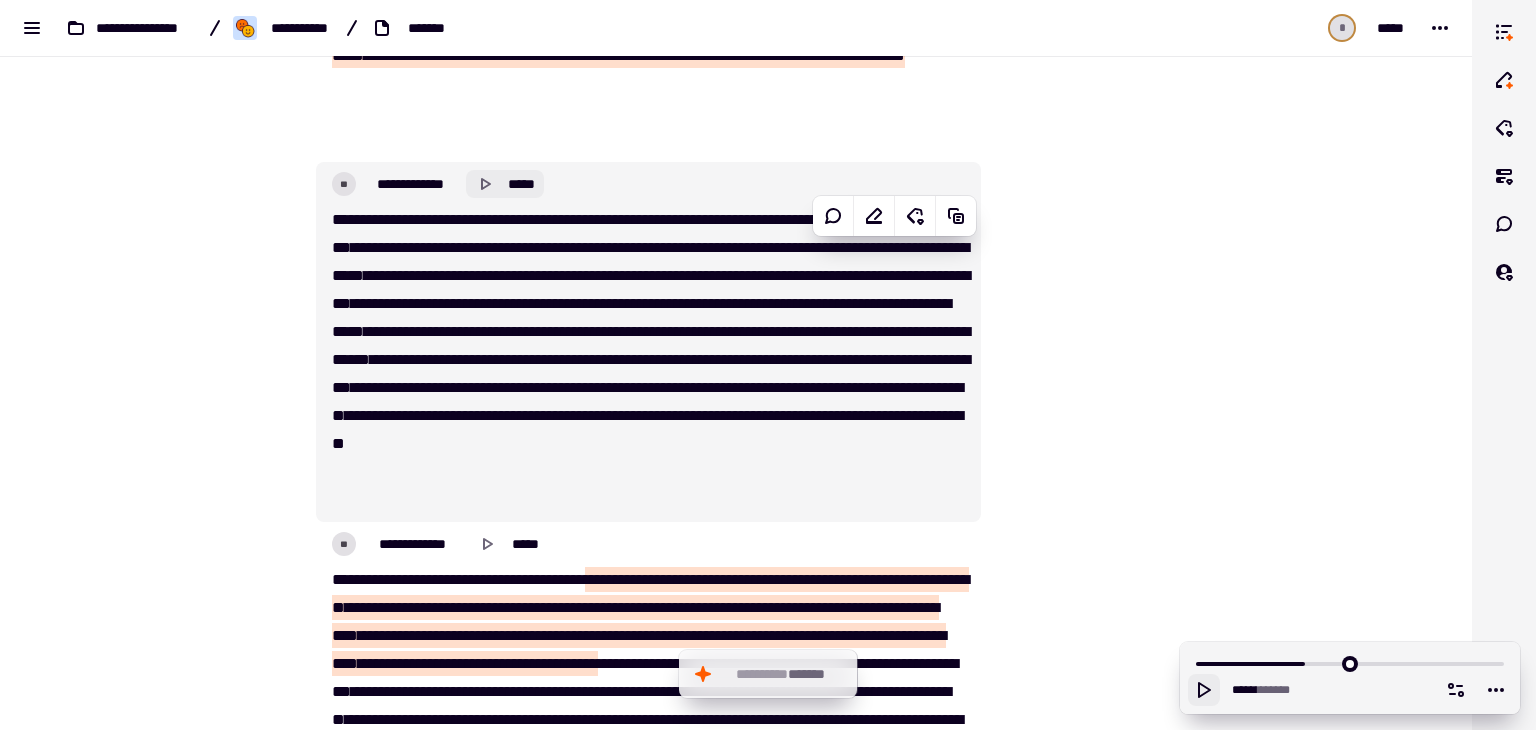 click 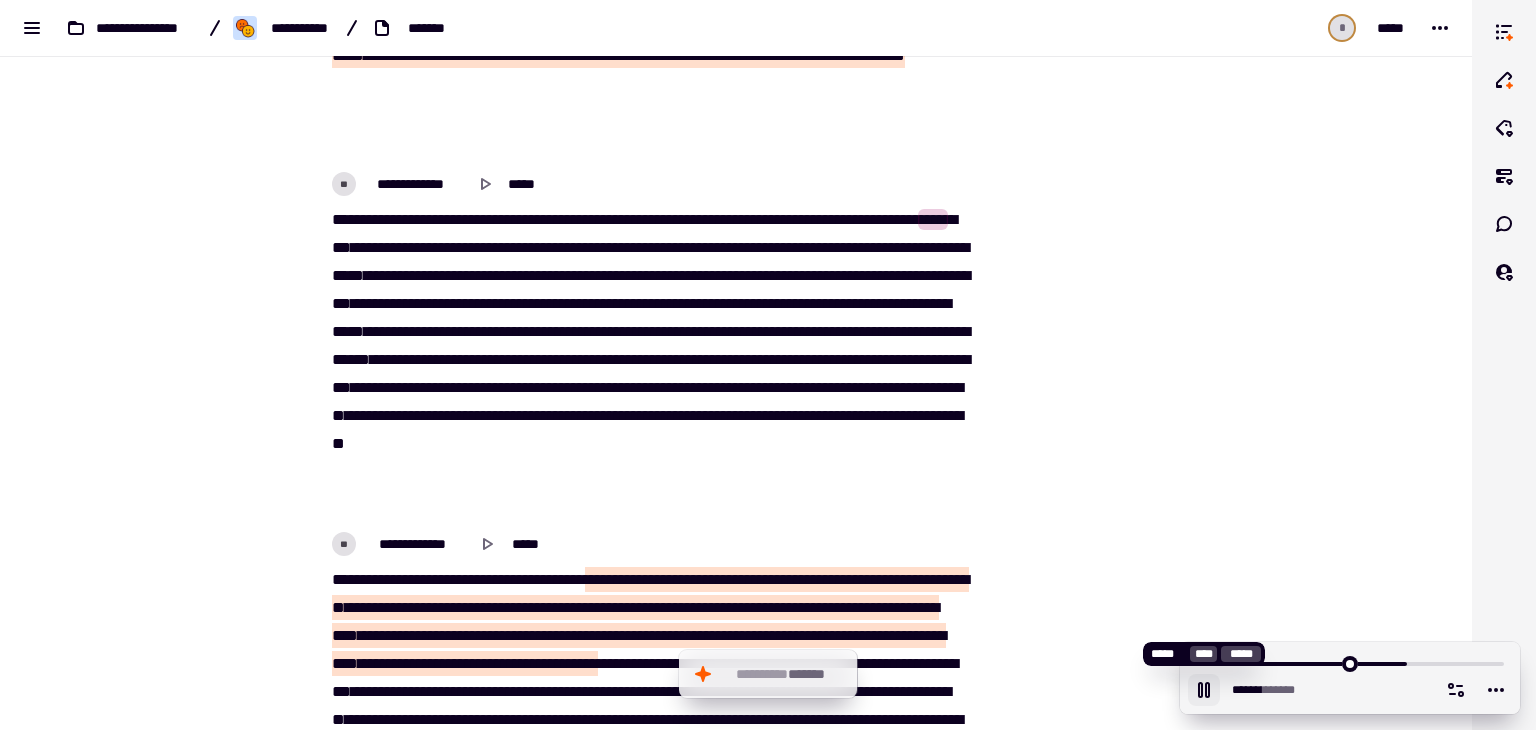 click 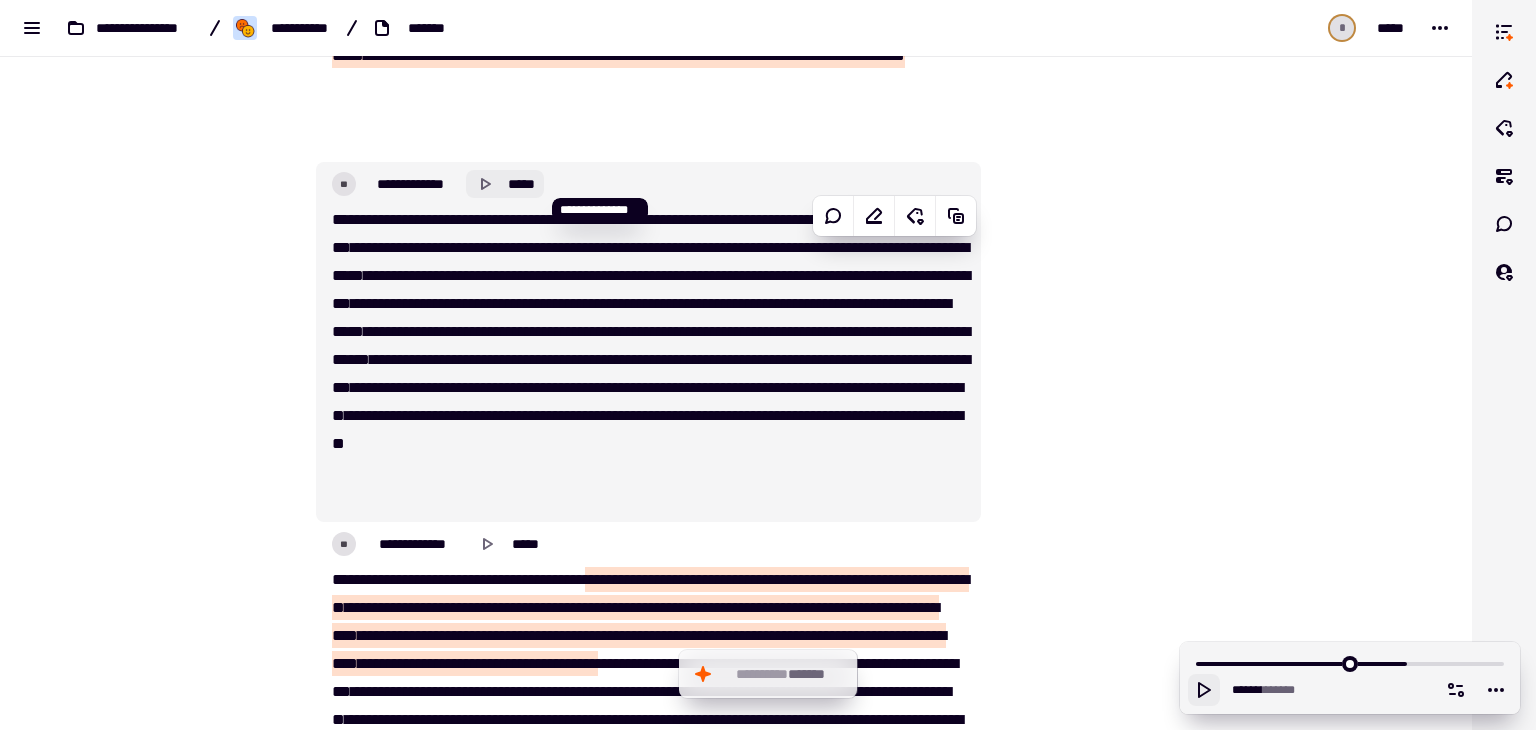 click 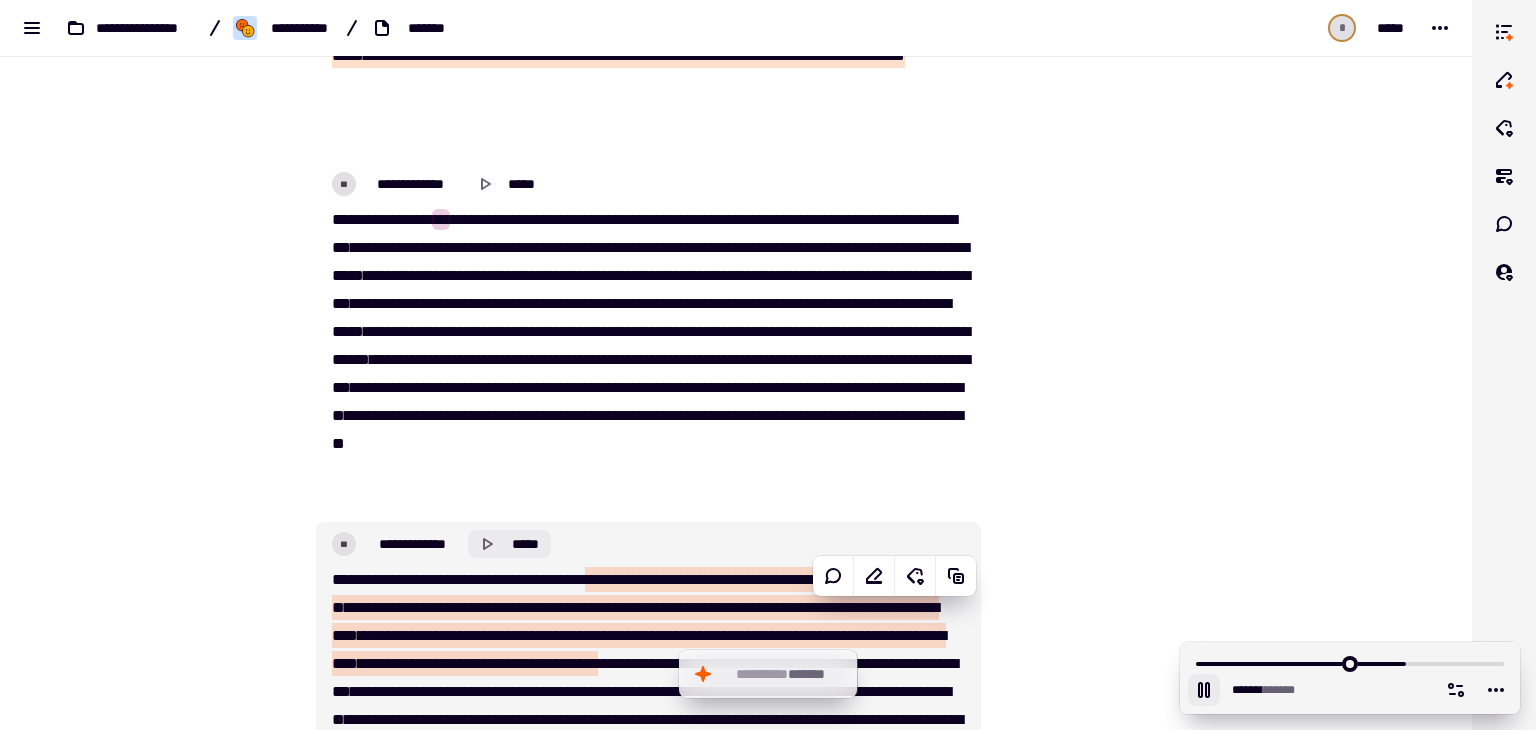 click 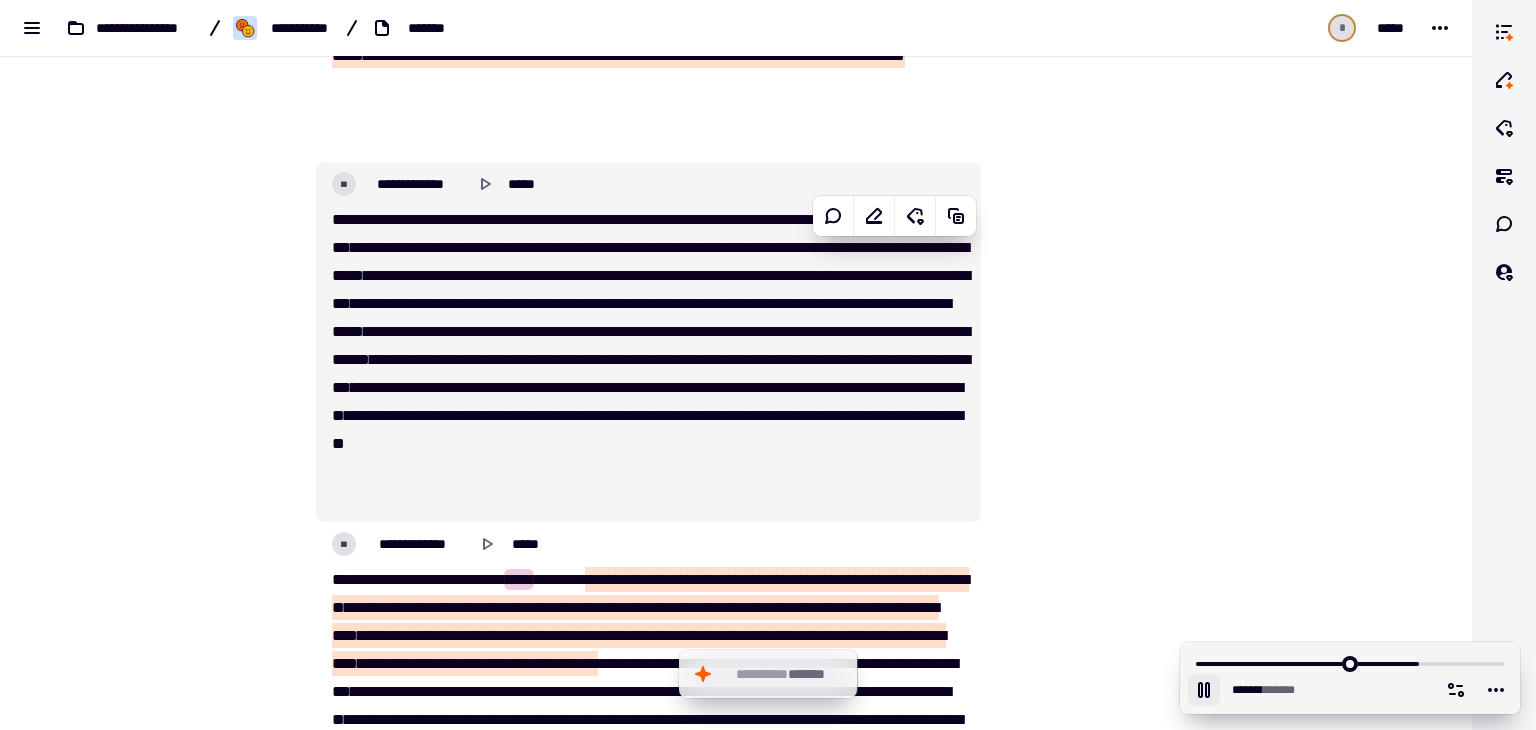 click on "*****" at bounding box center (408, 415) 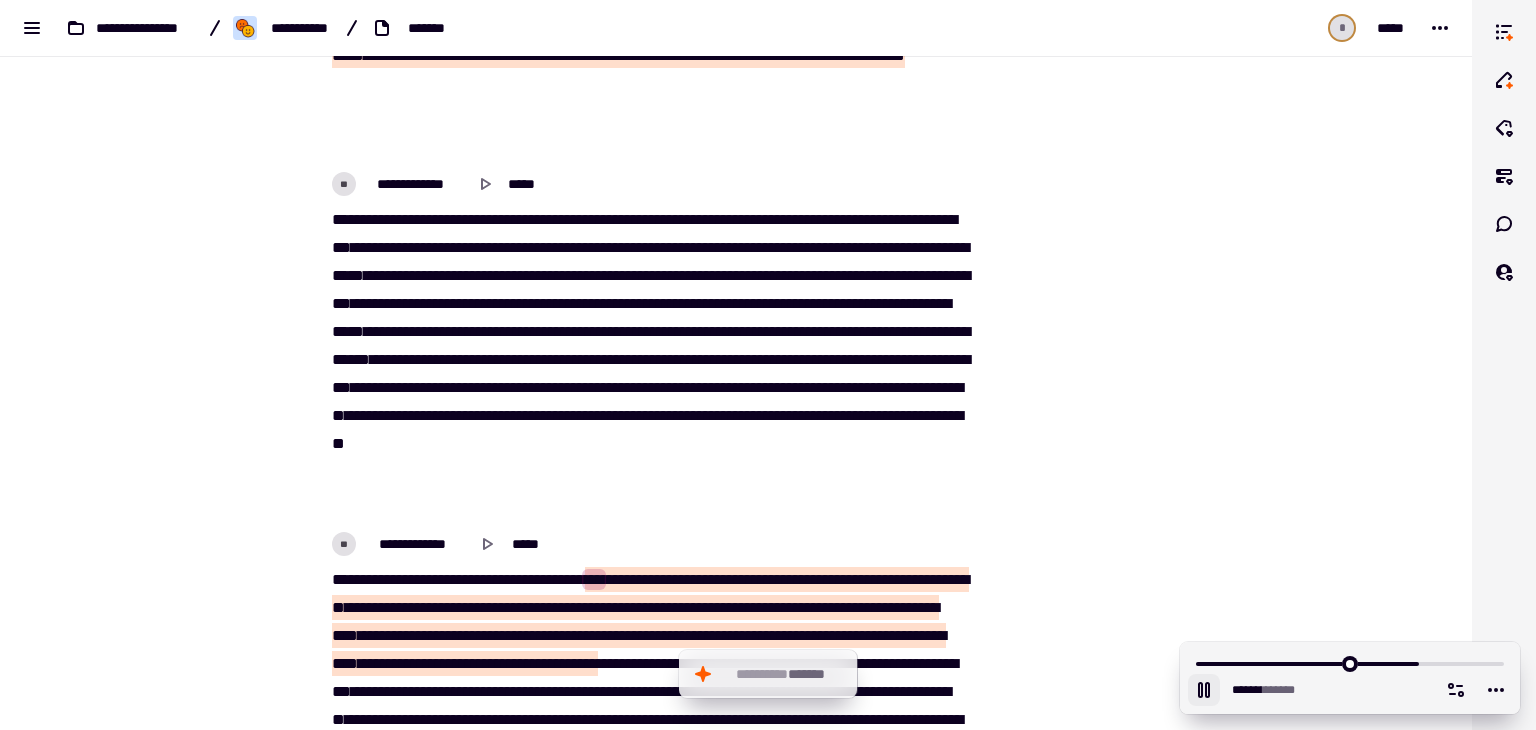 click on "*****" at bounding box center (408, 415) 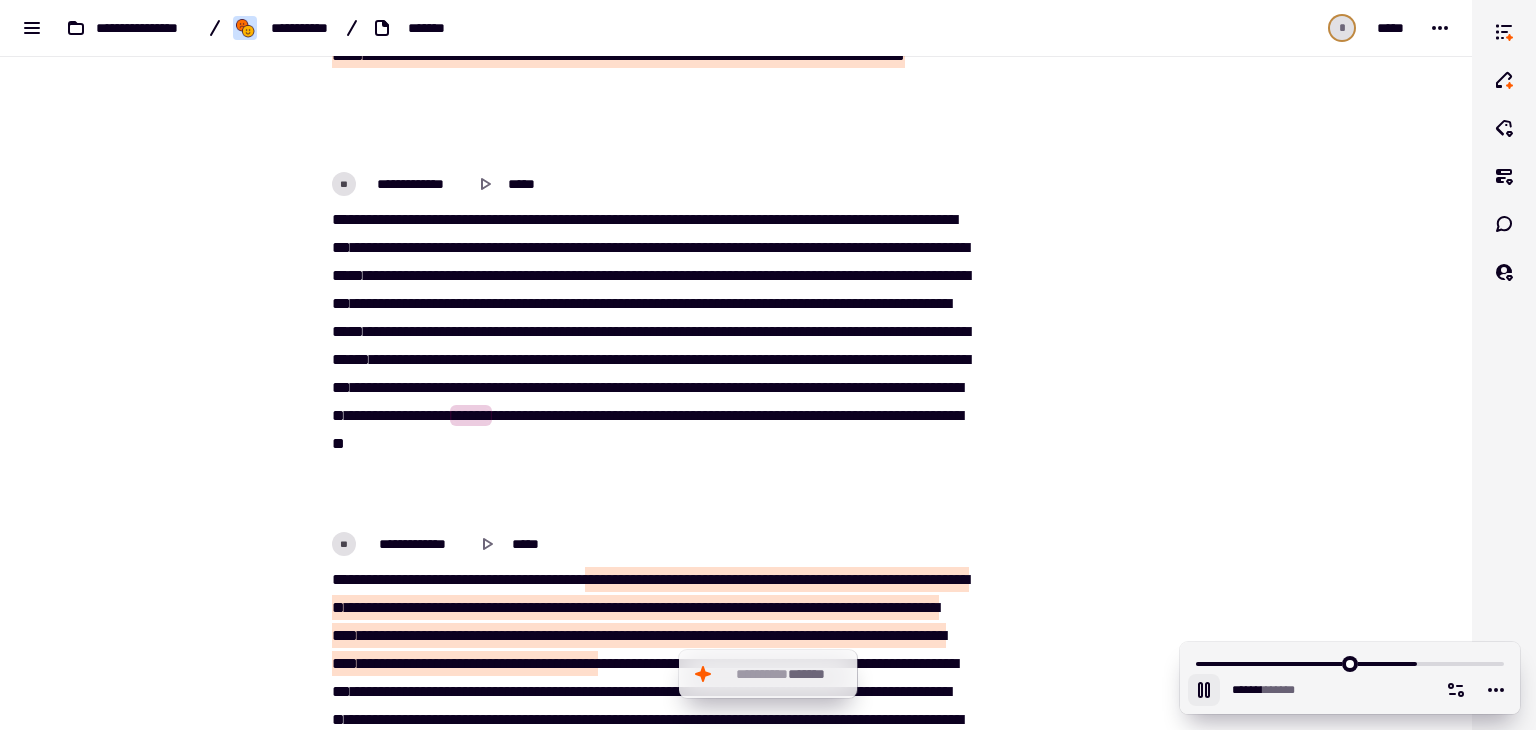 click on "***" at bounding box center (744, 415) 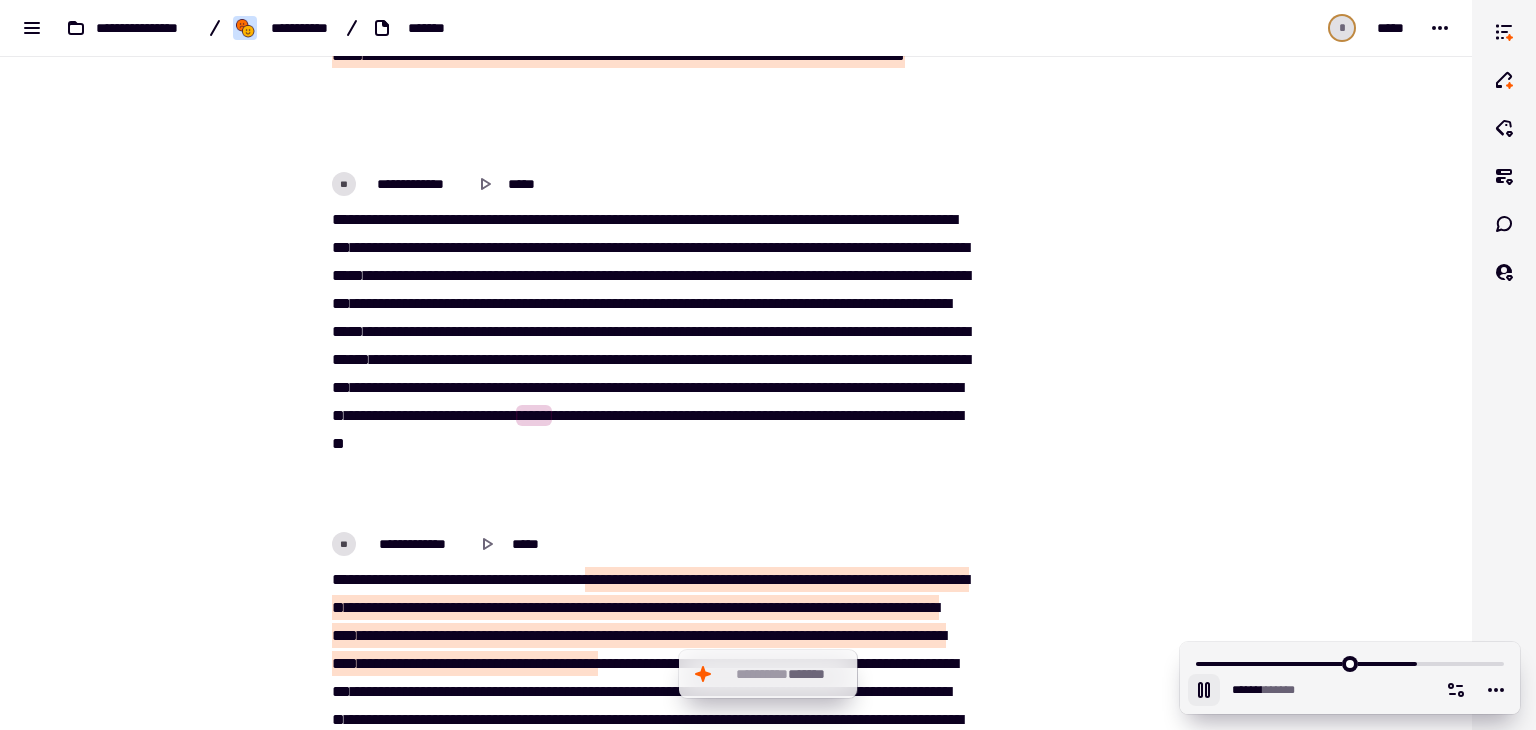 click 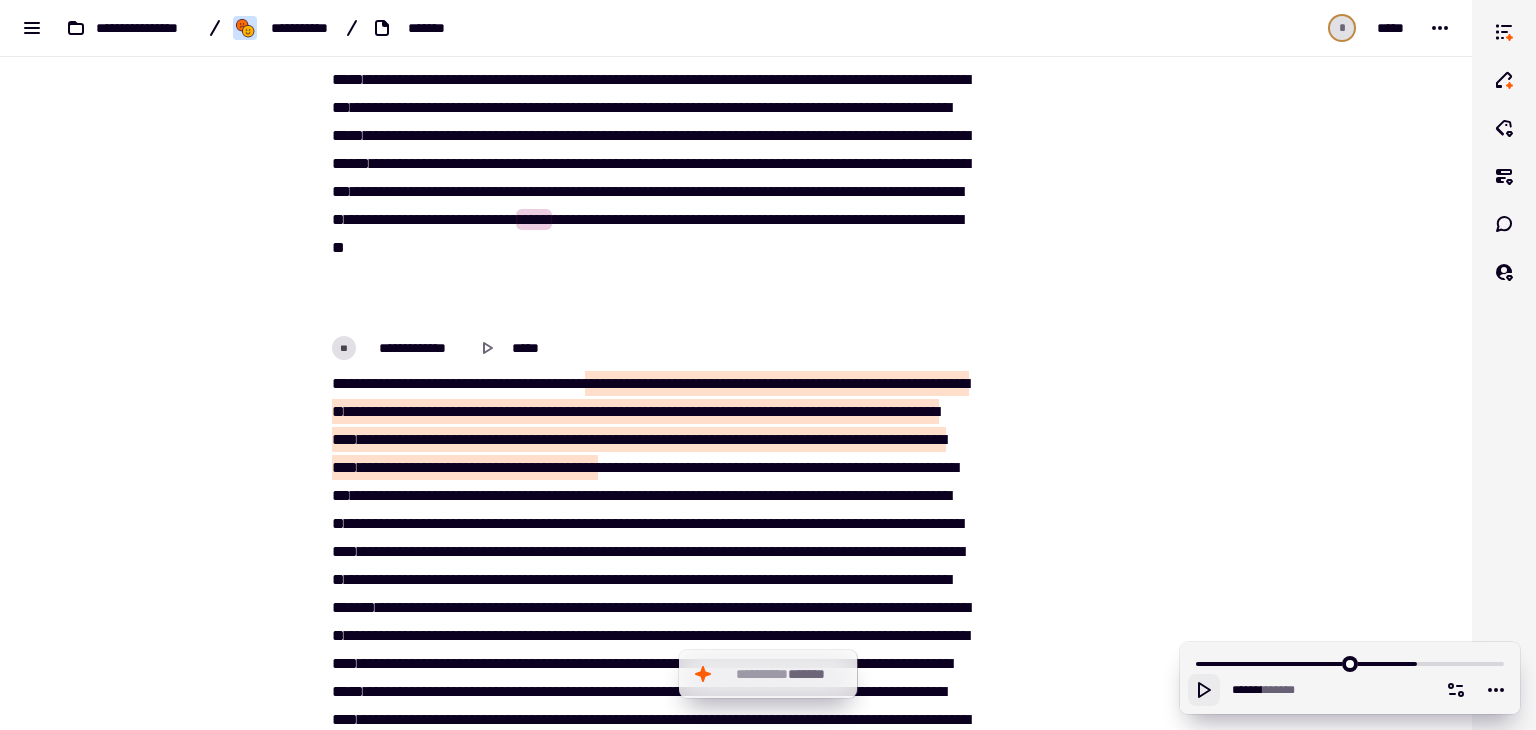 scroll, scrollTop: 7912, scrollLeft: 0, axis: vertical 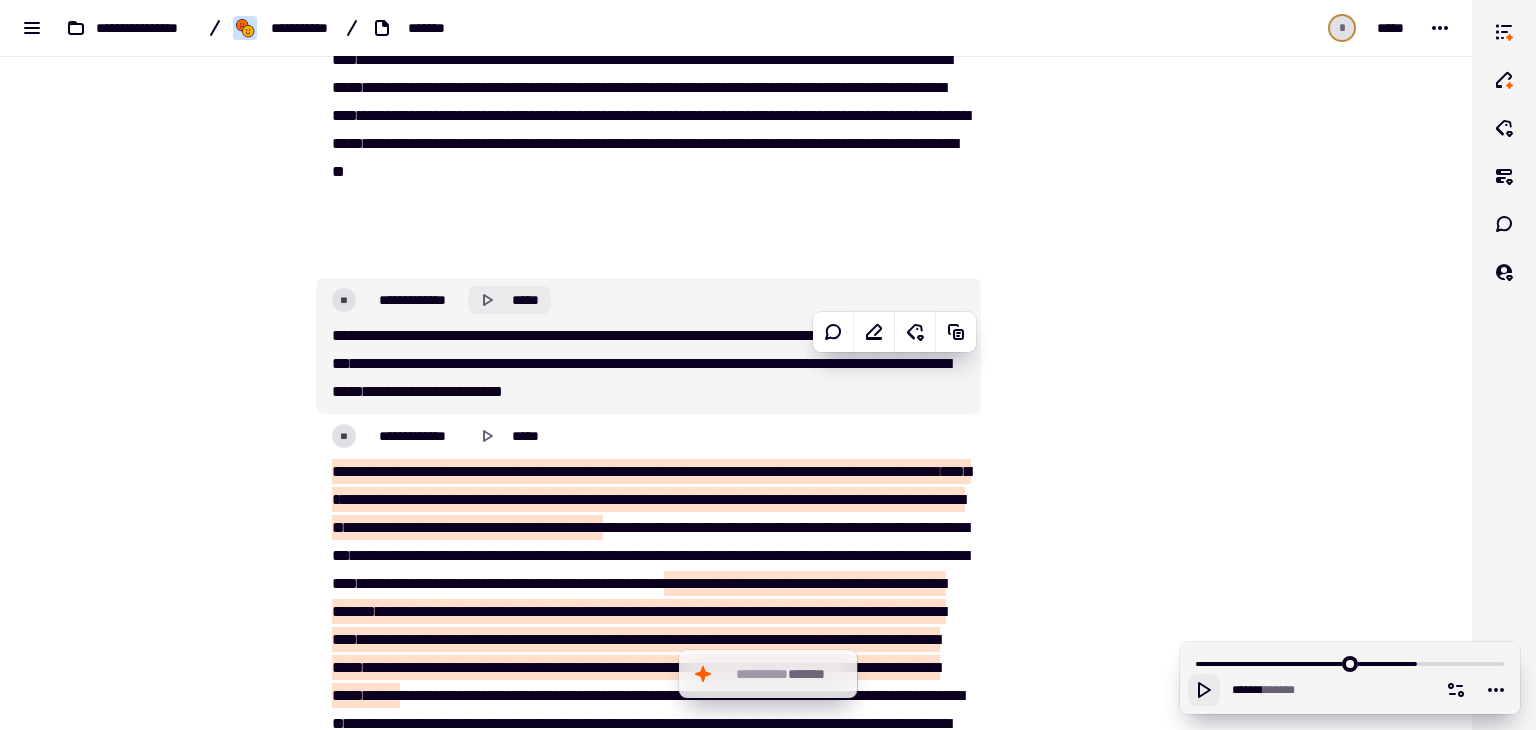 click 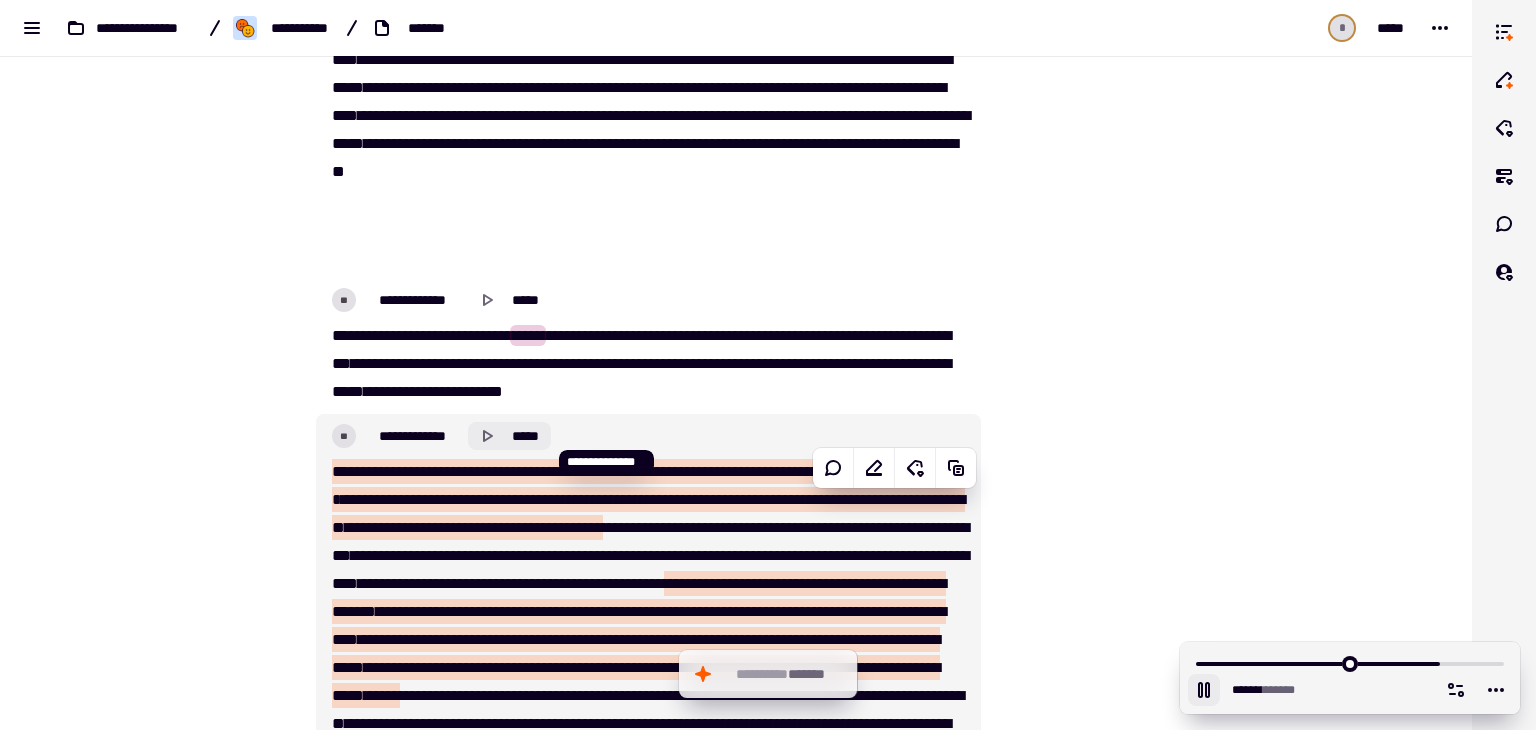 click 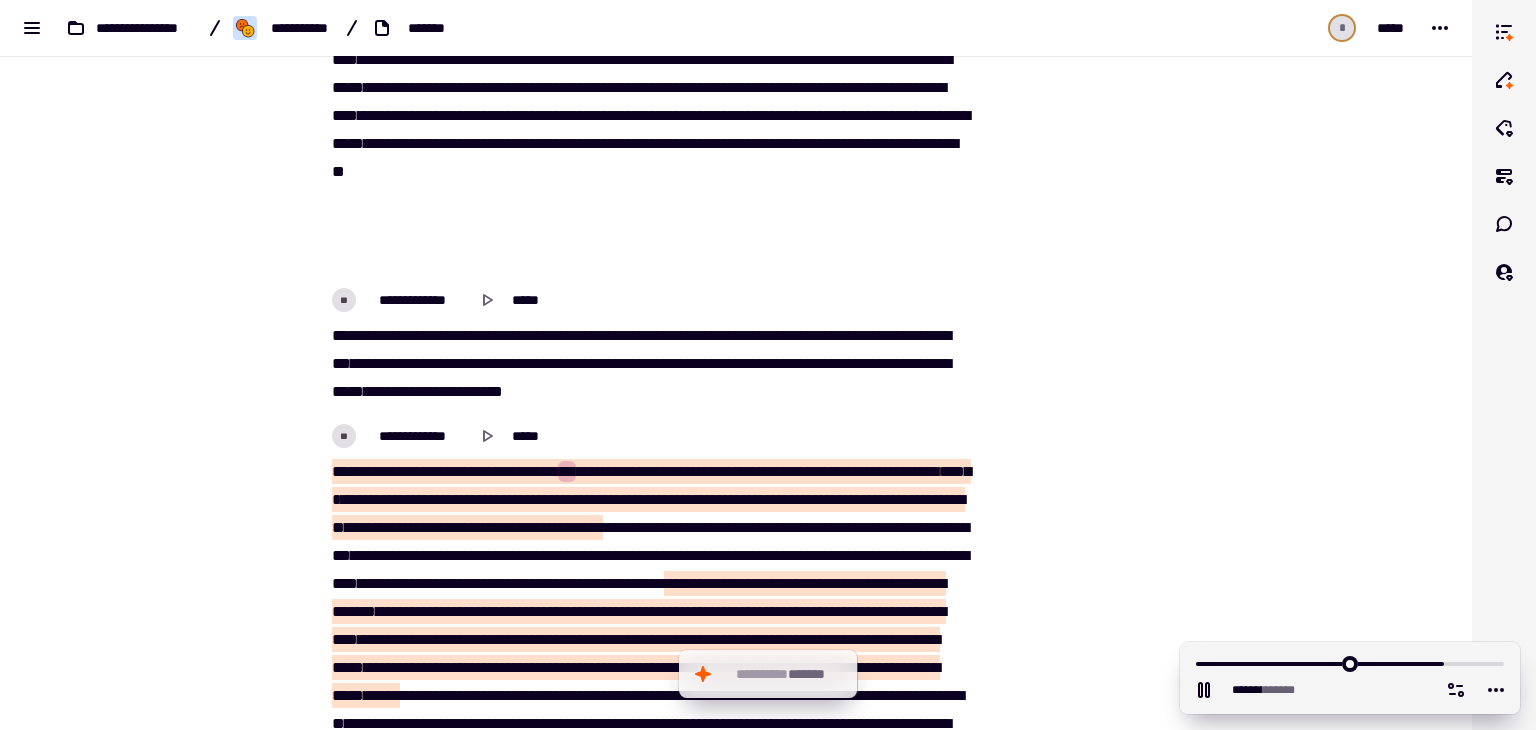 drag, startPoint x: 1193, startPoint y: 693, endPoint x: 1204, endPoint y: 562, distance: 131.46101 